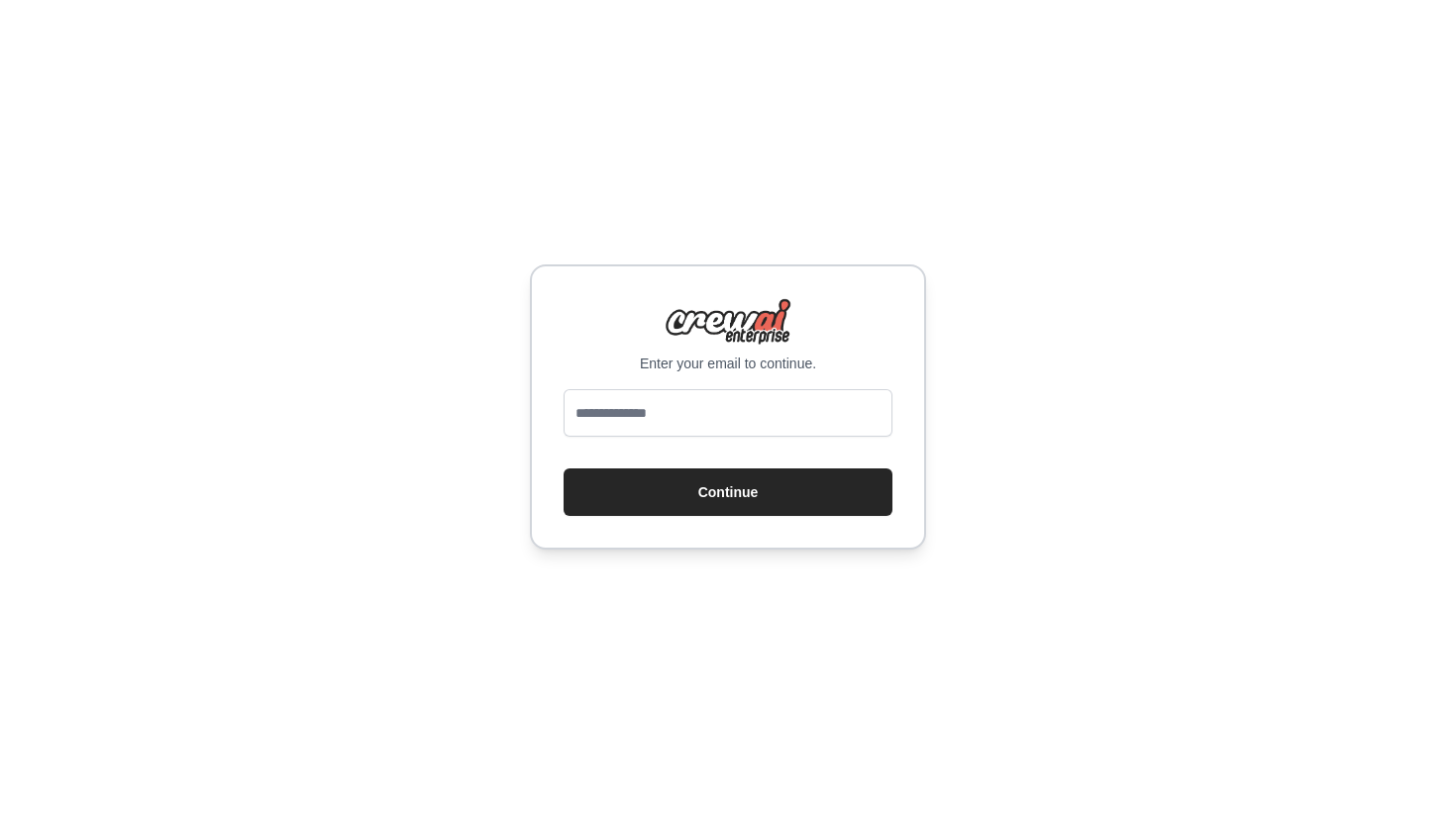 scroll, scrollTop: 0, scrollLeft: 0, axis: both 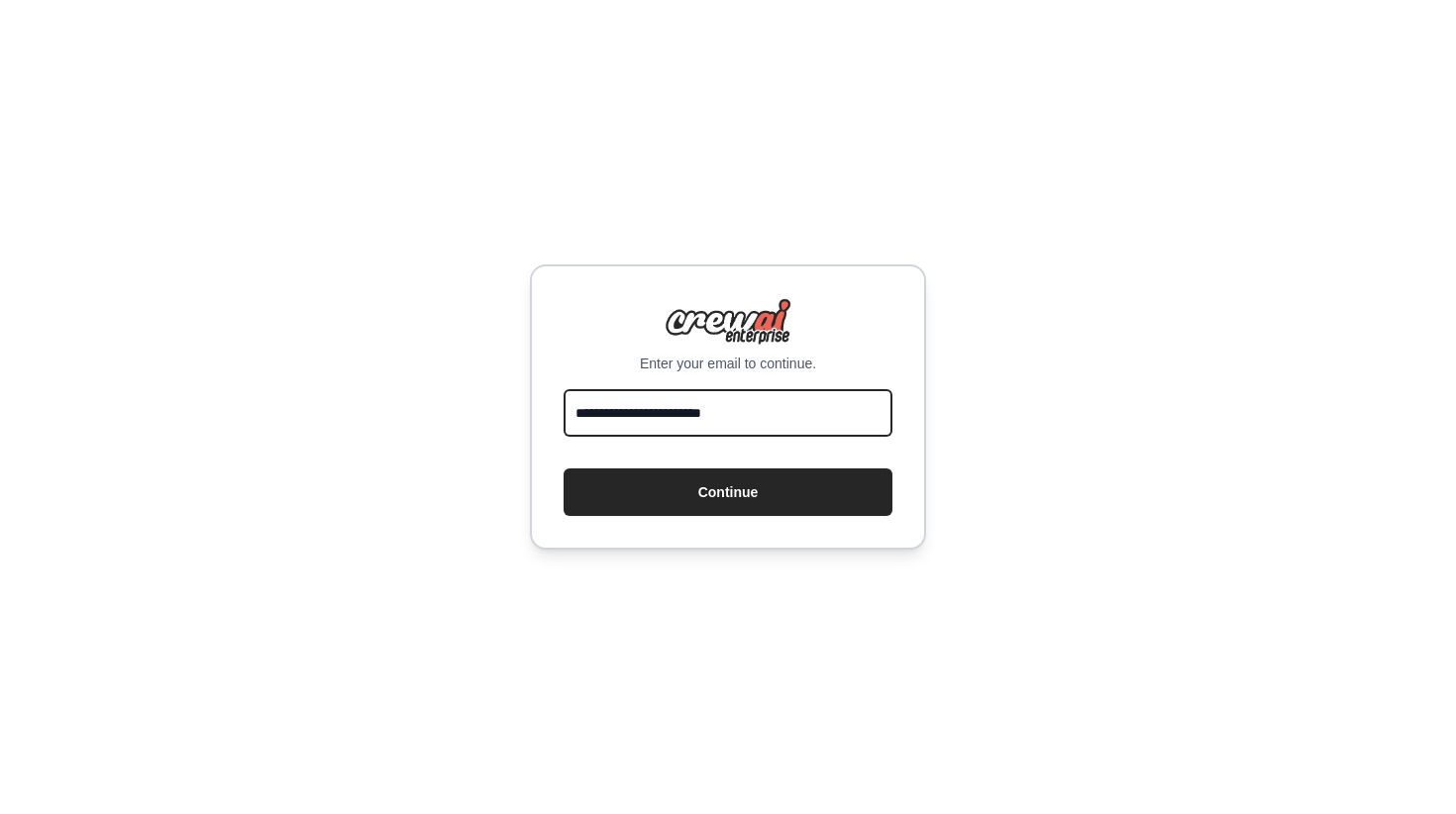 type on "**********" 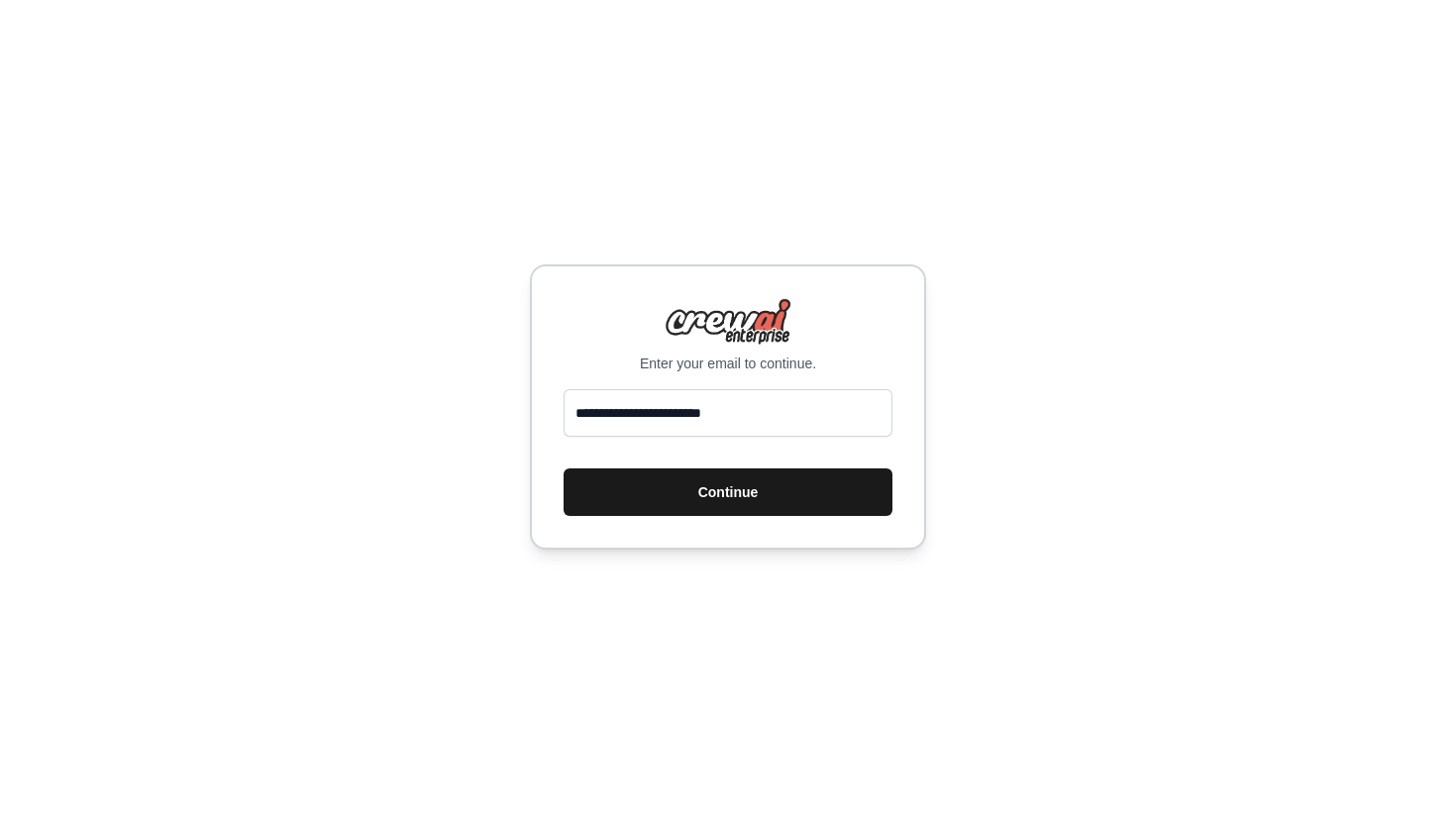 click on "Continue" at bounding box center (728, 492) 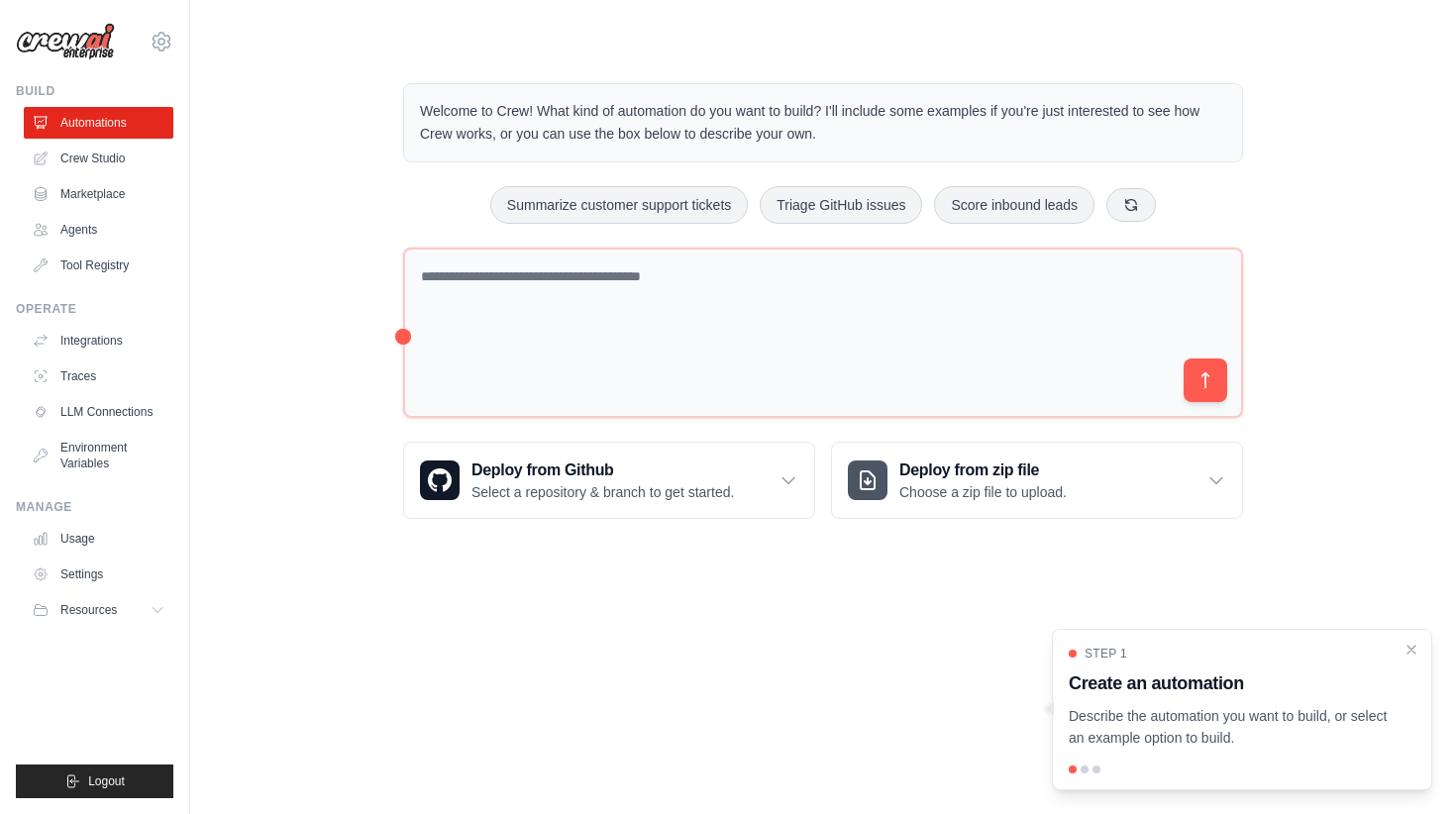 scroll, scrollTop: 0, scrollLeft: 0, axis: both 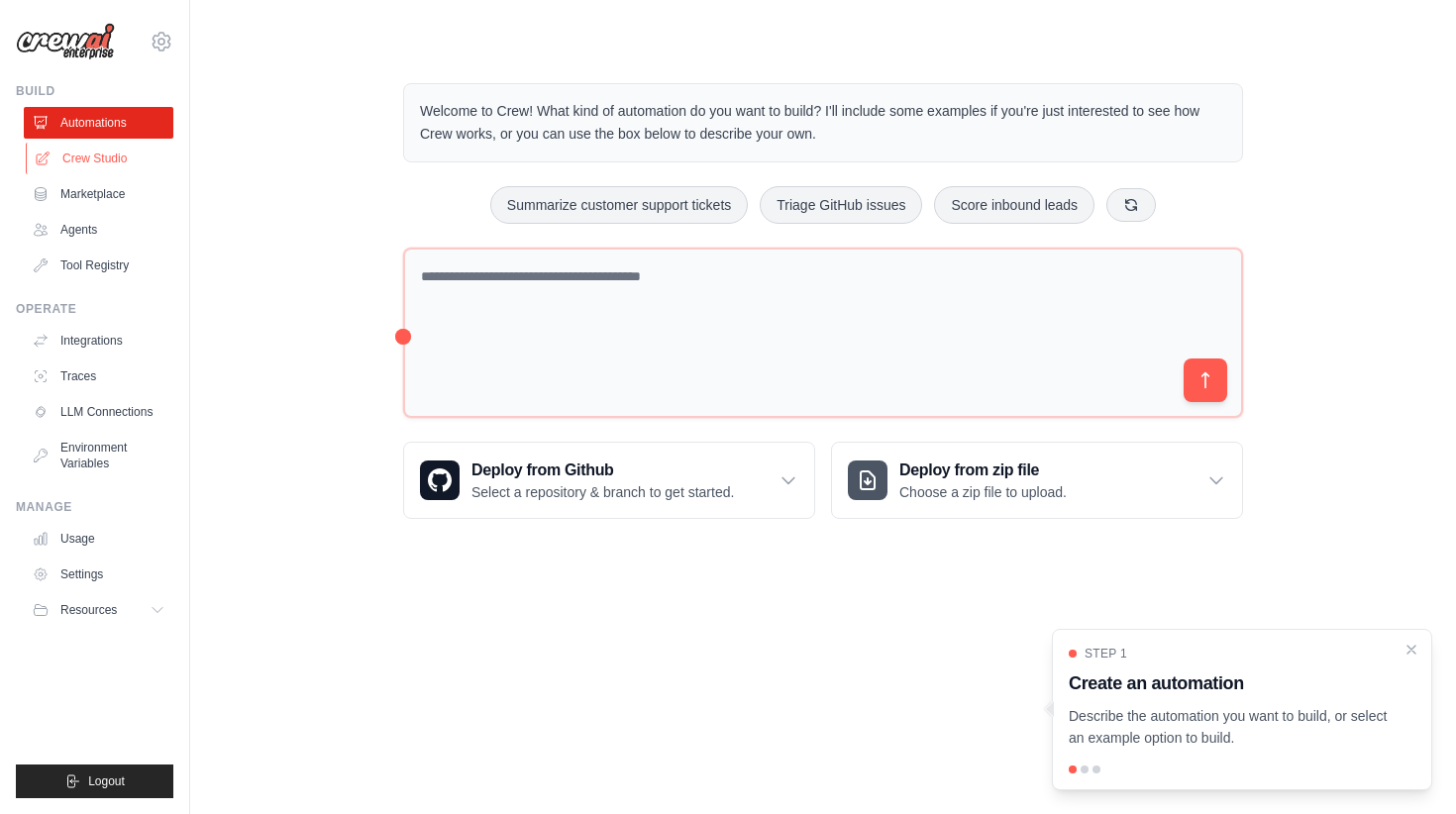 click on "Crew Studio" at bounding box center (100, 158) 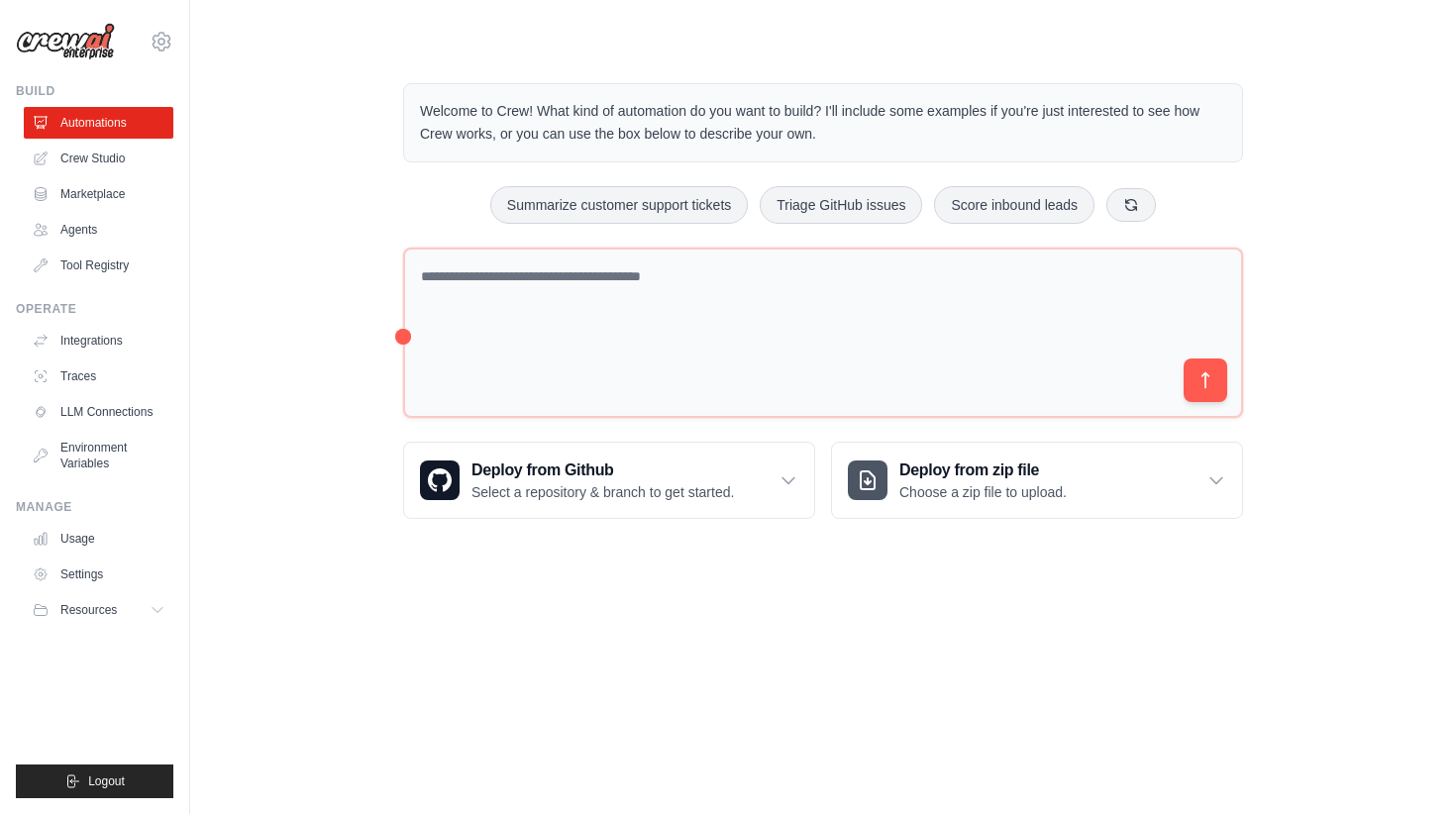 scroll, scrollTop: 0, scrollLeft: 0, axis: both 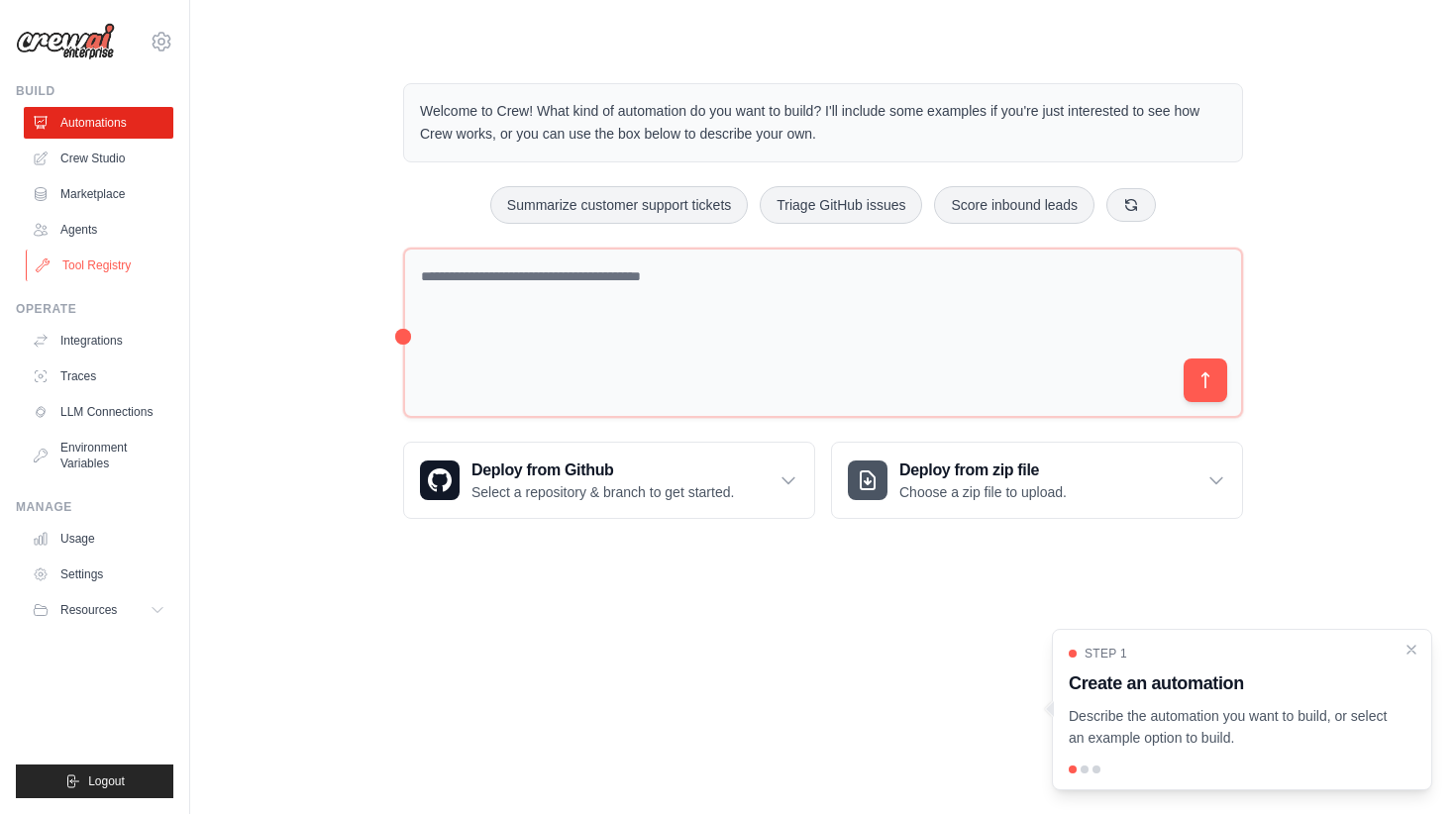 click on "Tool Registry" at bounding box center [100, 265] 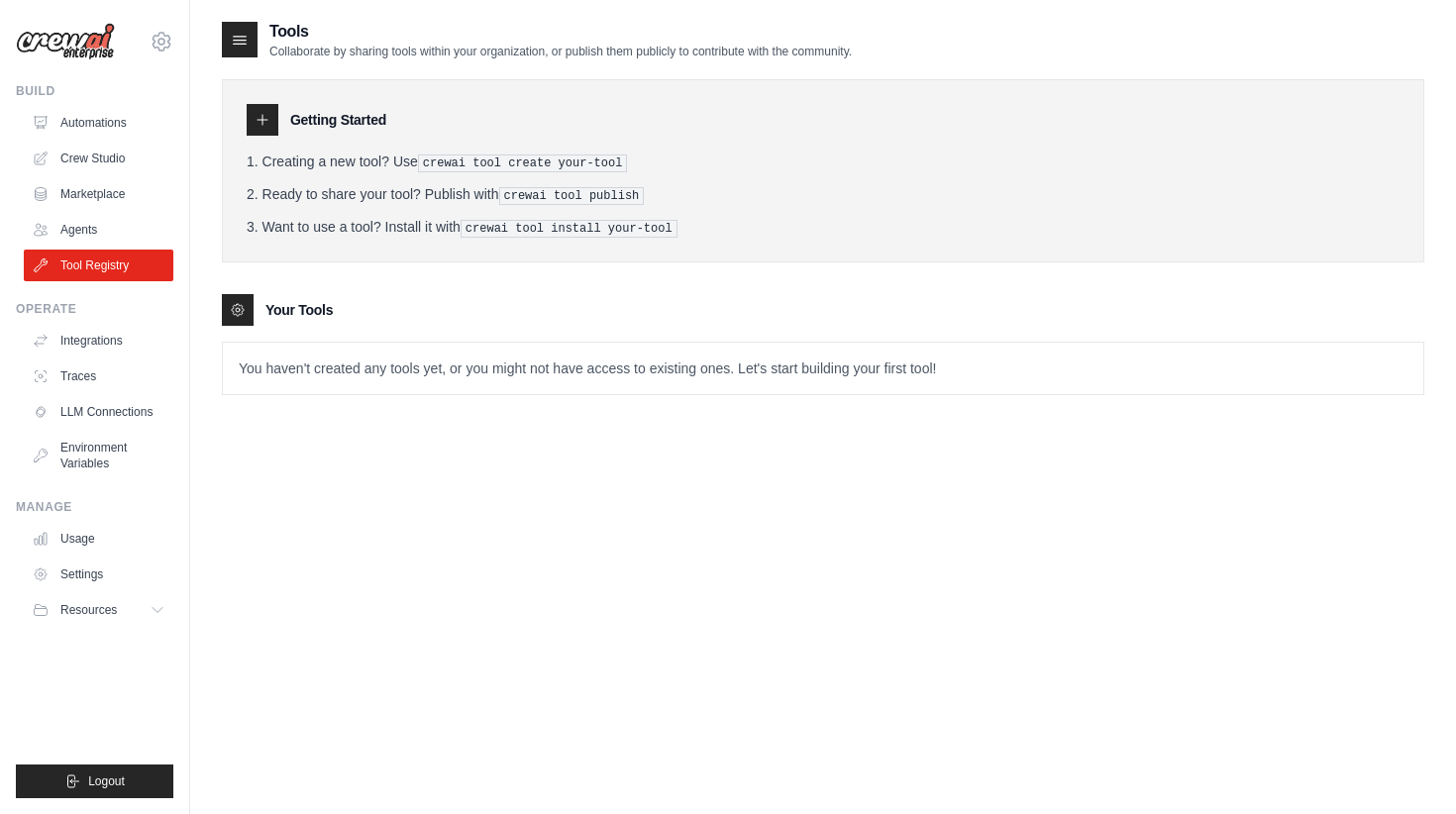 click on "You haven't created any tools yet, or you might not have access to
existing ones. Let's start building your first tool!" at bounding box center [823, 368] 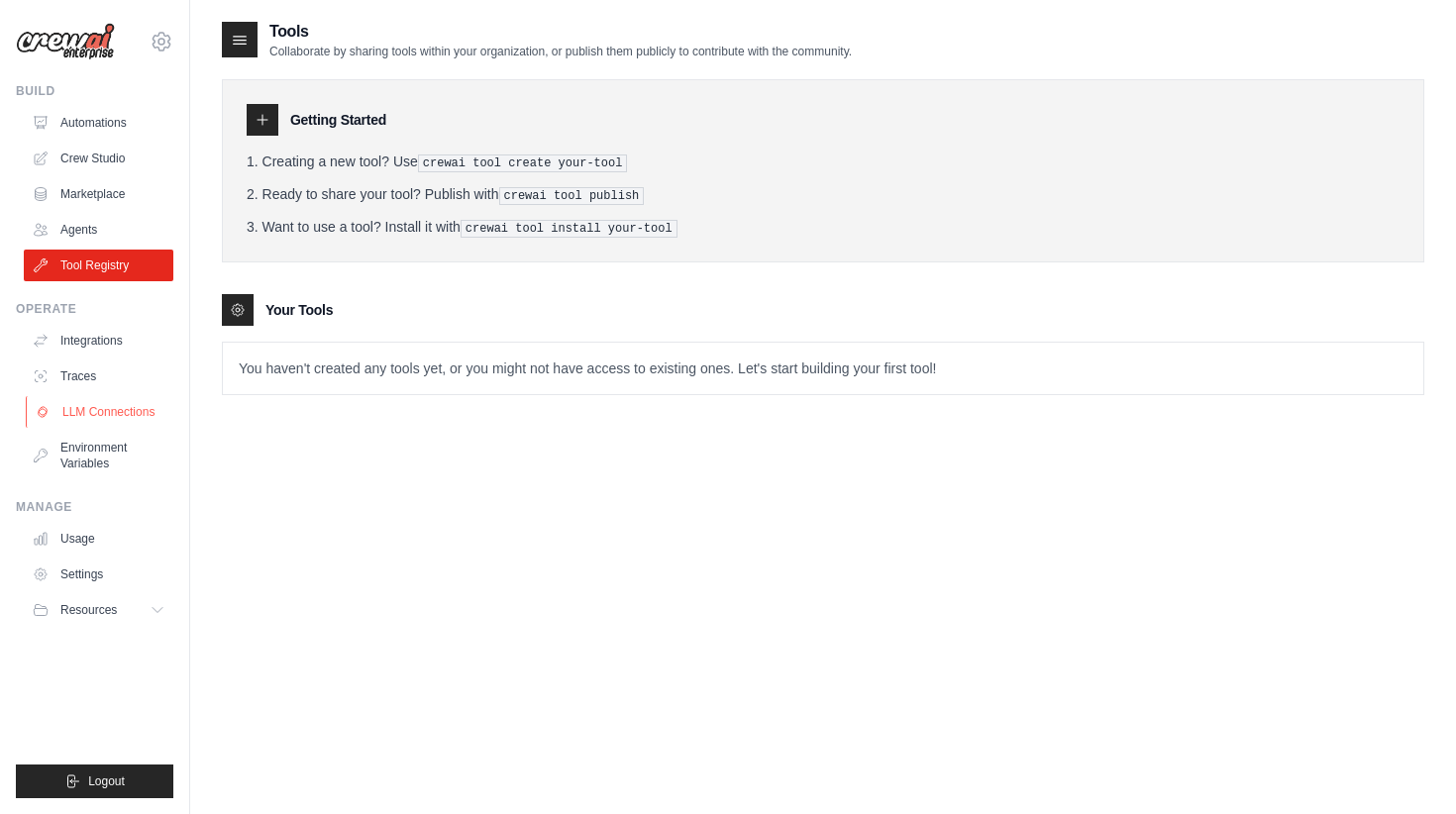 click on "LLM Connections" at bounding box center (100, 412) 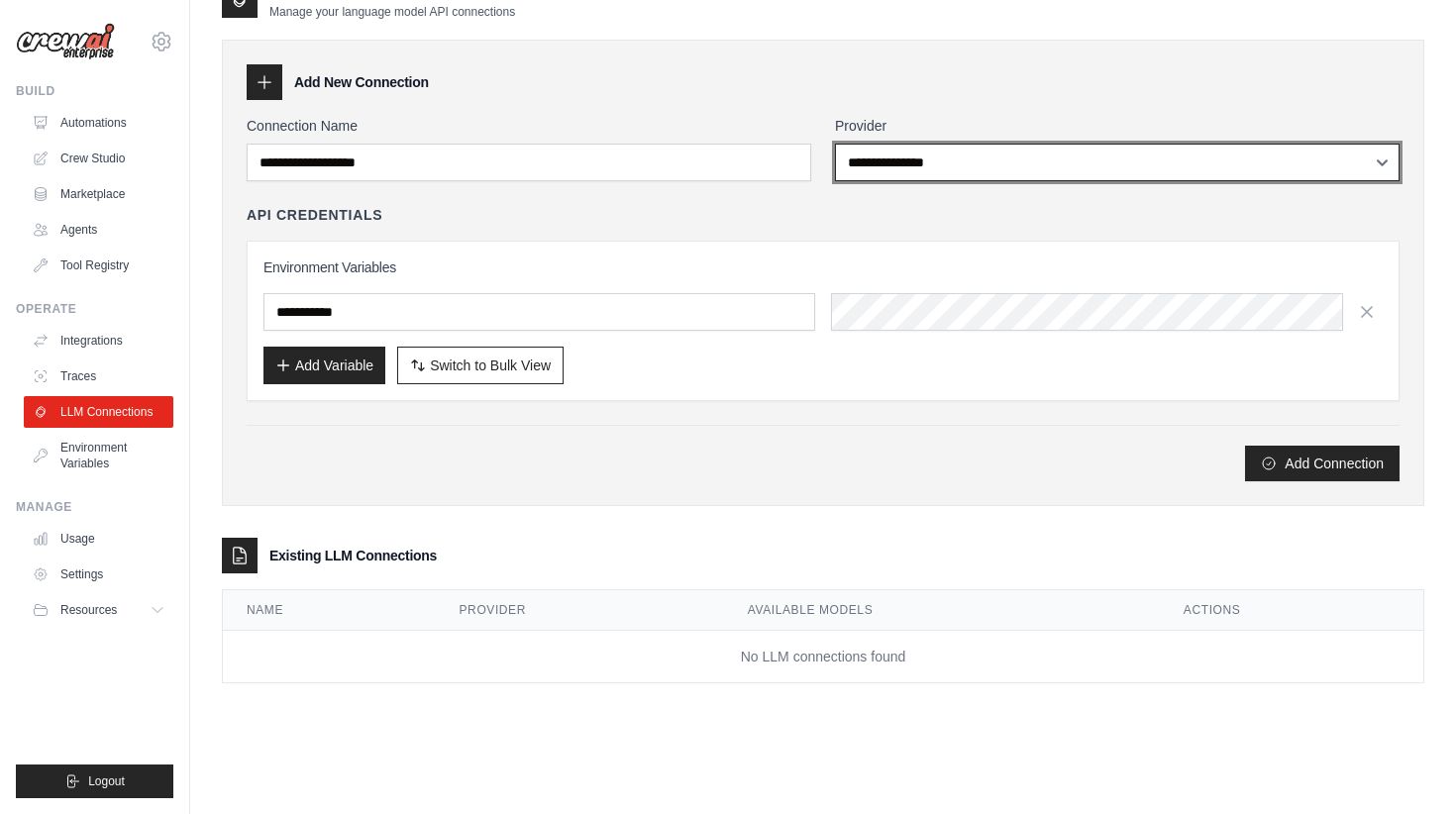 scroll, scrollTop: 40, scrollLeft: 0, axis: vertical 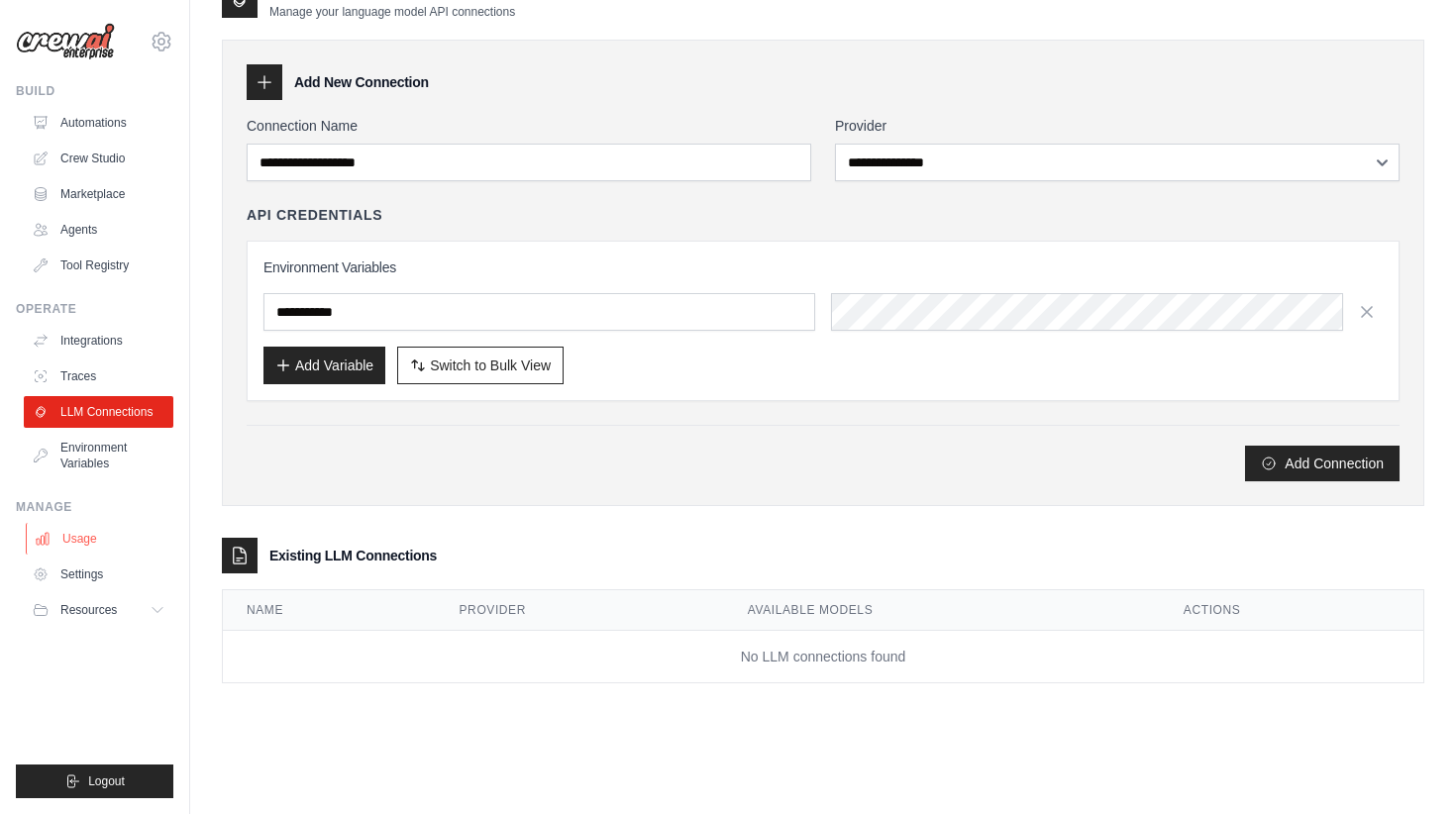 click on "Usage" at bounding box center [100, 539] 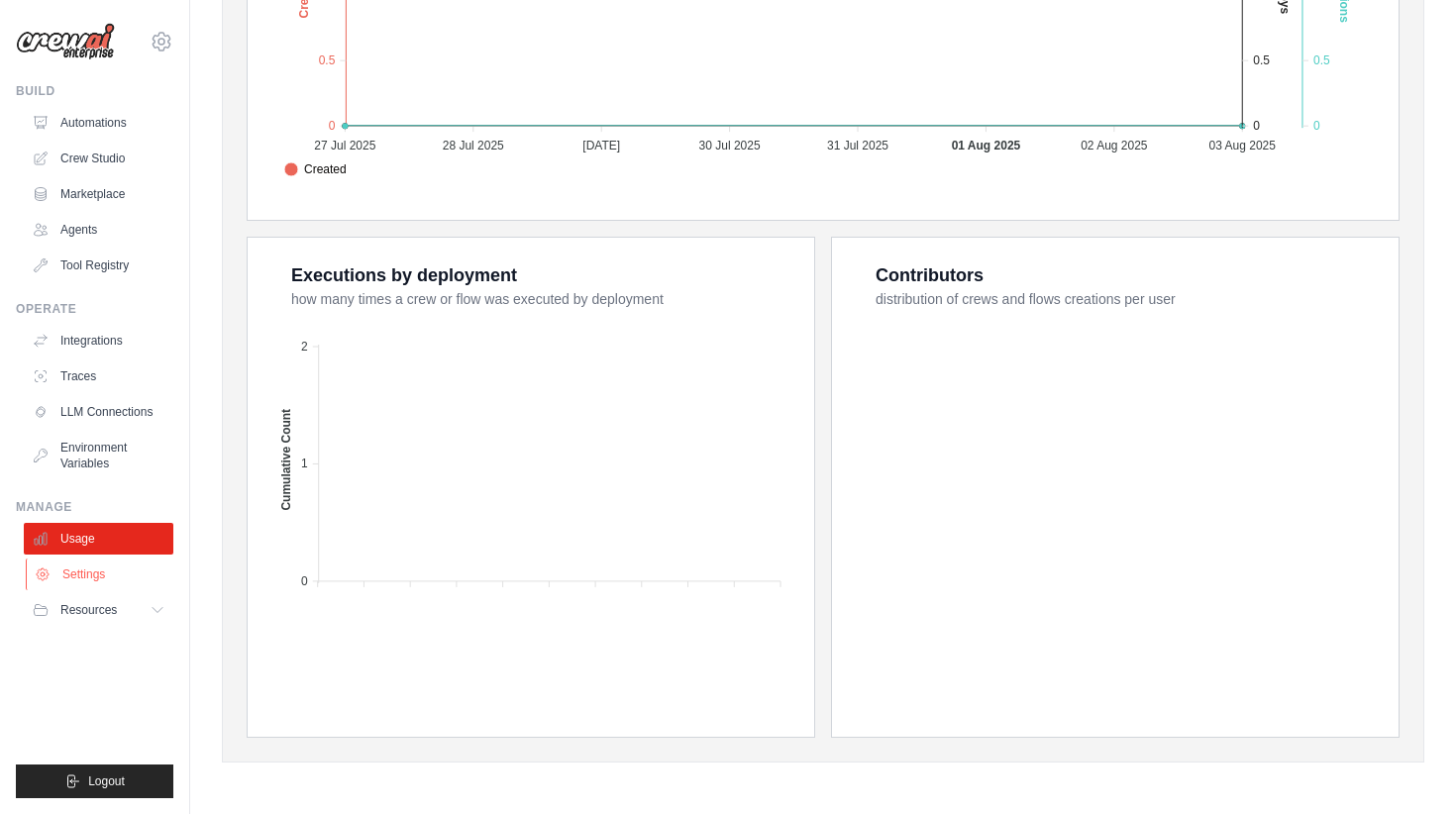scroll, scrollTop: 622, scrollLeft: 0, axis: vertical 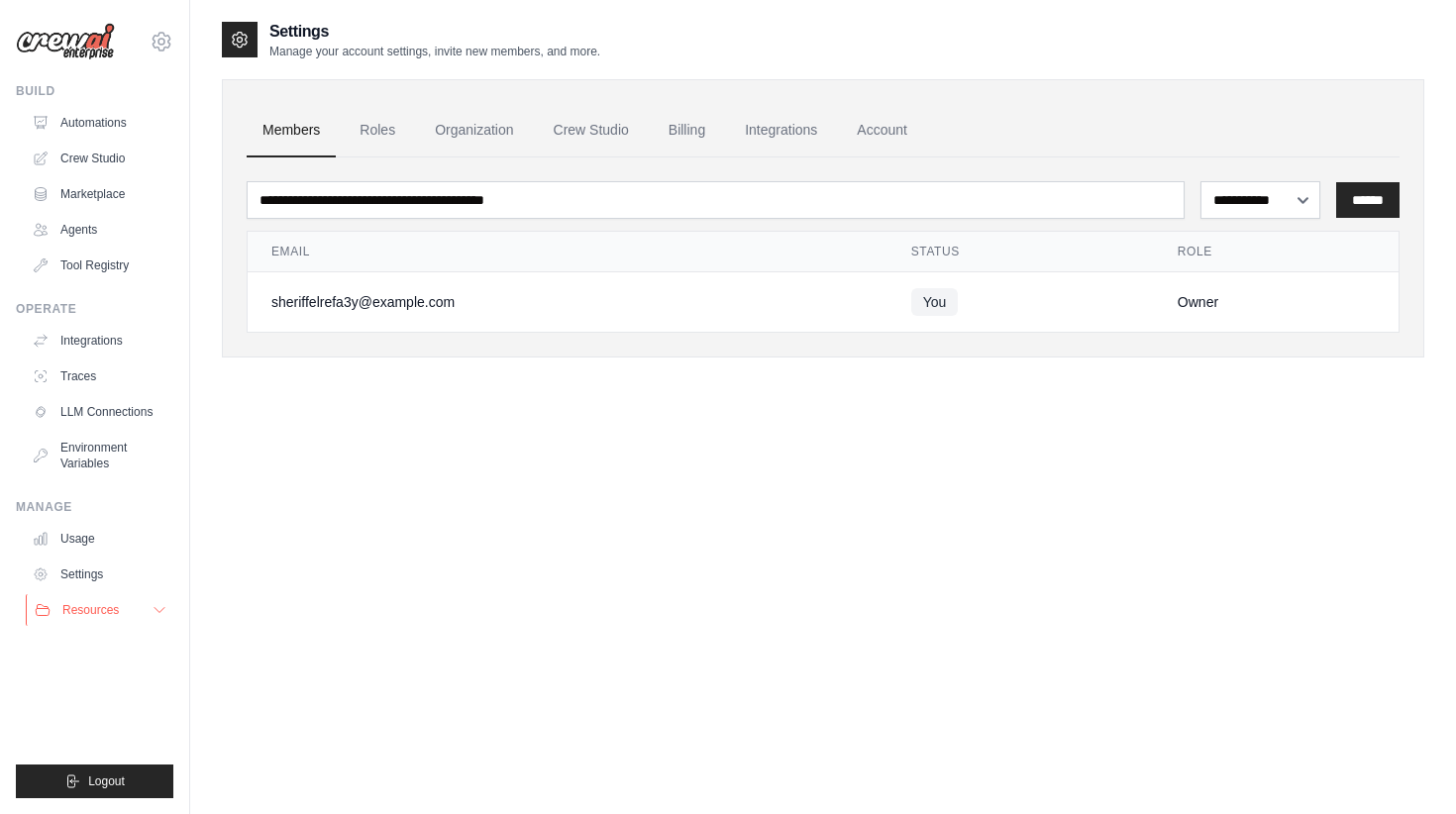 click on "Resources" at bounding box center [100, 610] 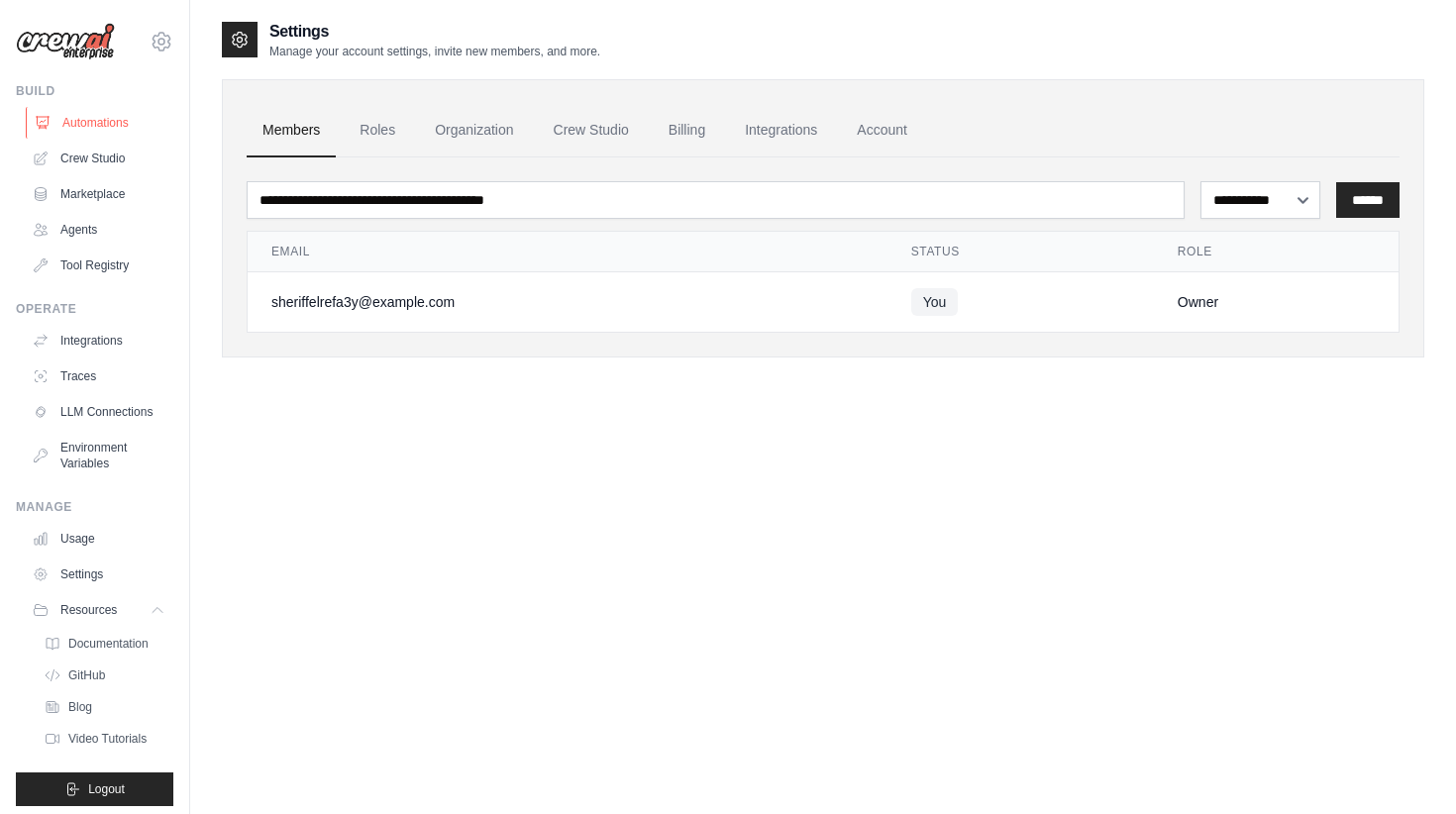 scroll, scrollTop: 0, scrollLeft: 0, axis: both 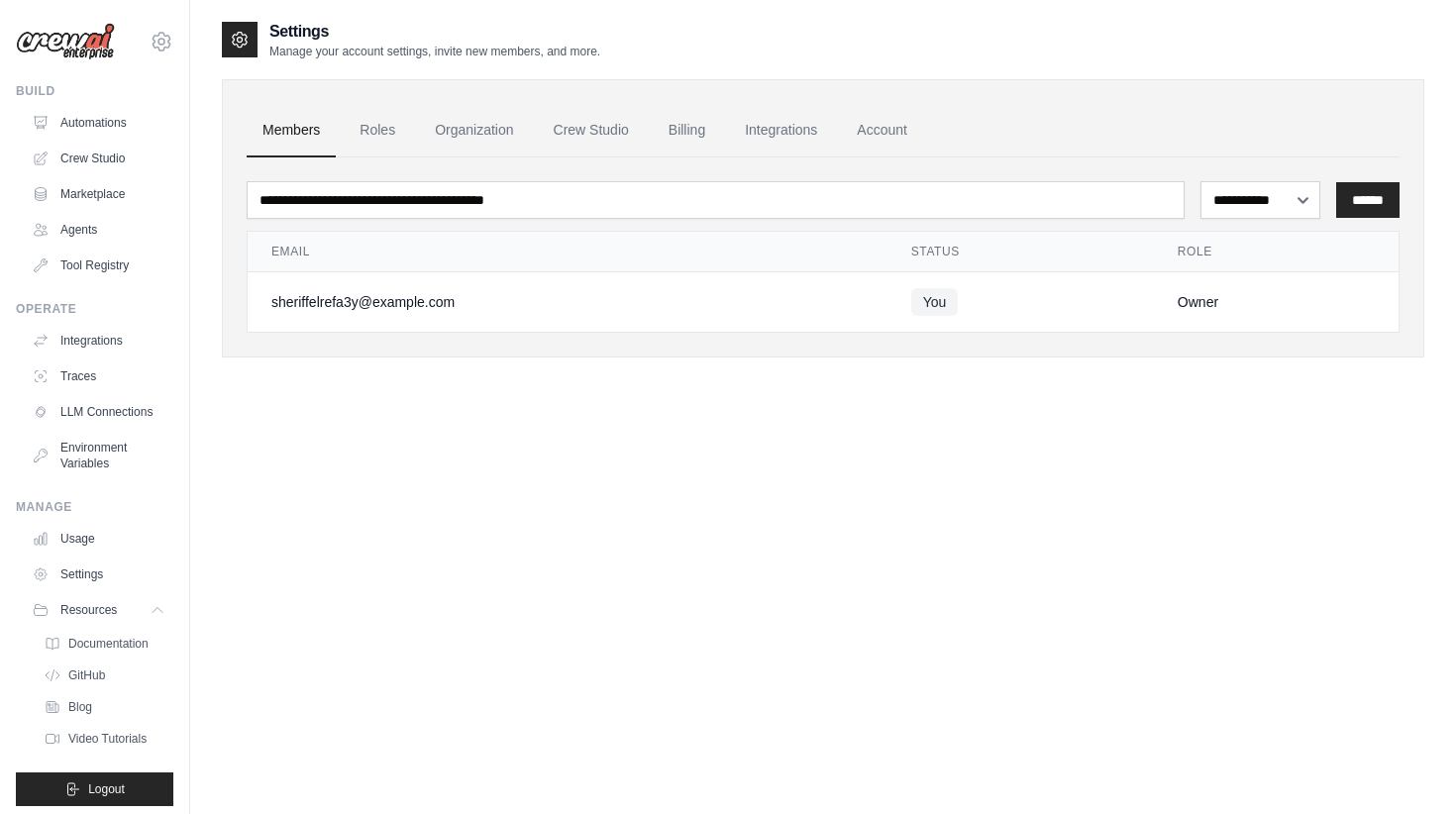 click on "sheriffelrefa3y@gmail.com
Settings" at bounding box center (94, 32) 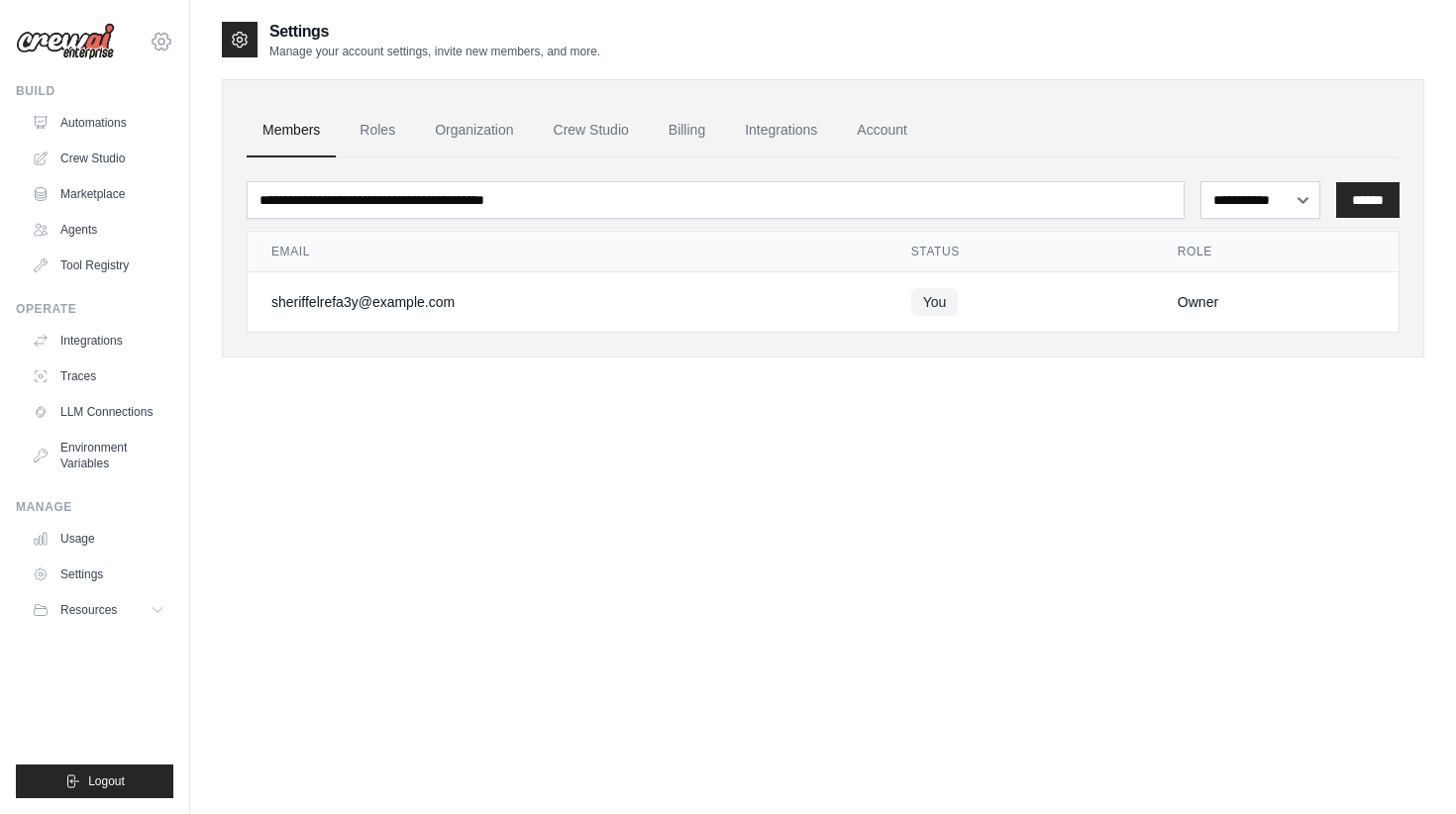 click 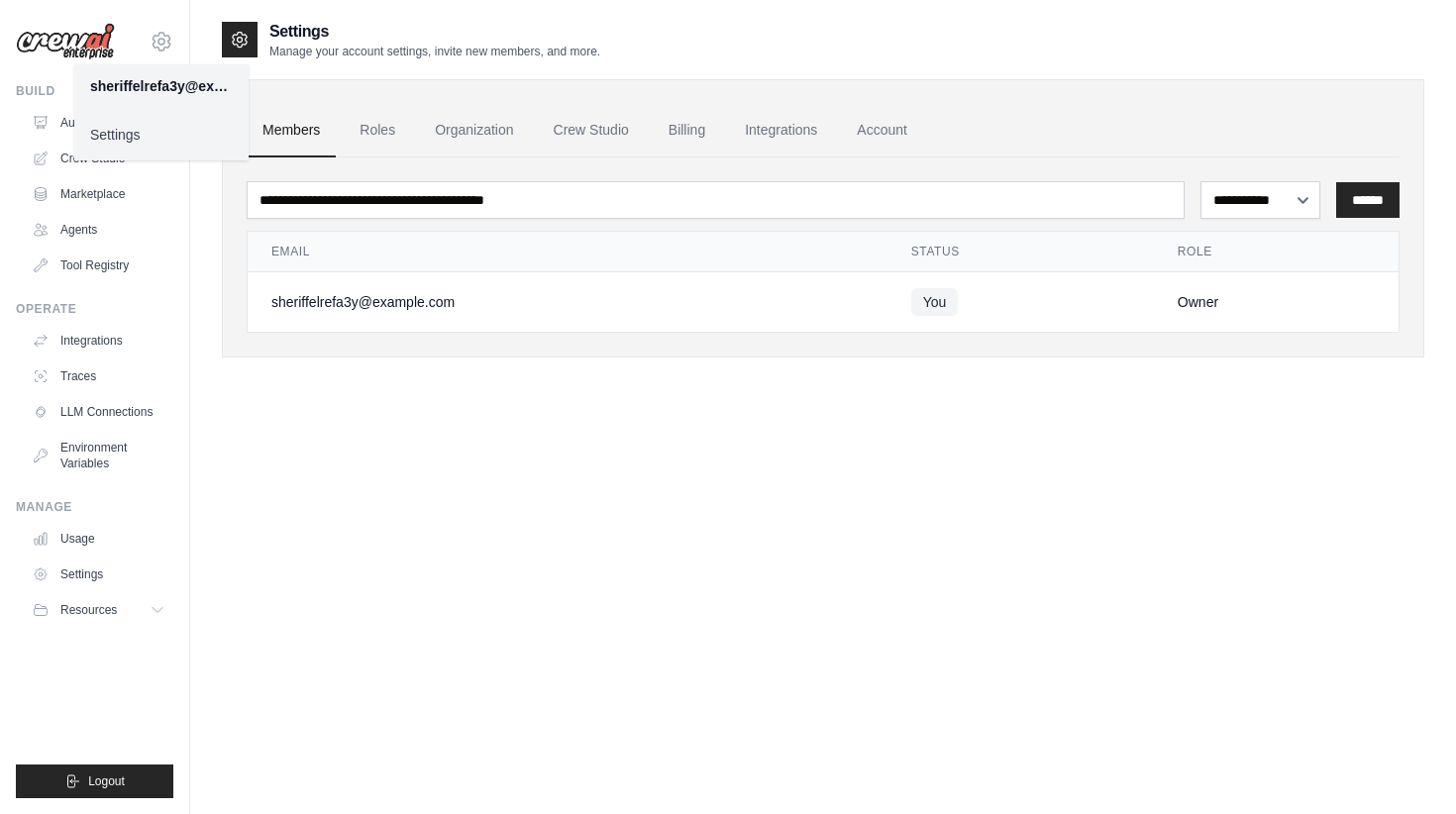 click on "**********" at bounding box center (823, 427) 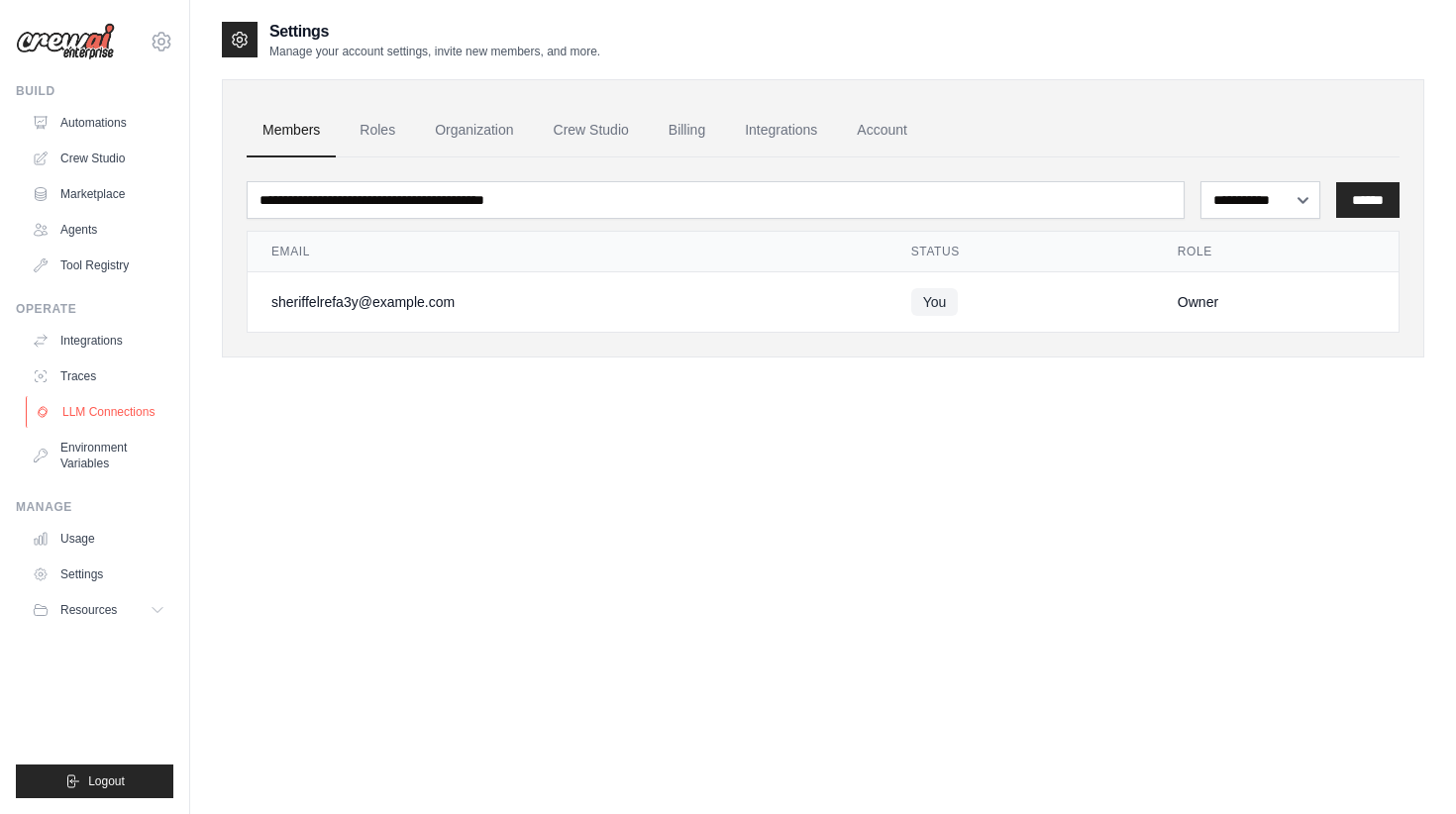 click on "LLM Connections" at bounding box center (100, 412) 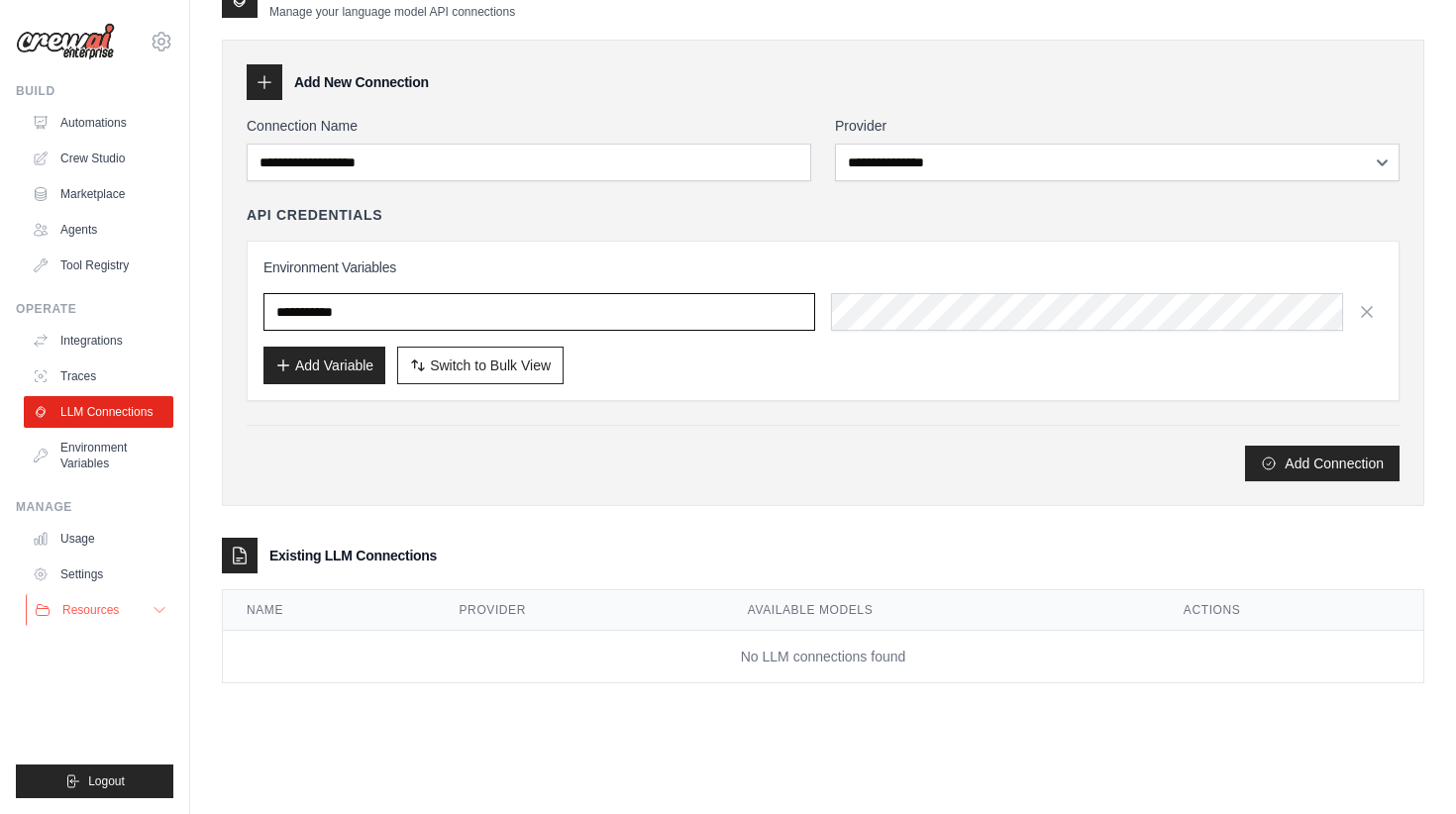 scroll, scrollTop: 40, scrollLeft: 0, axis: vertical 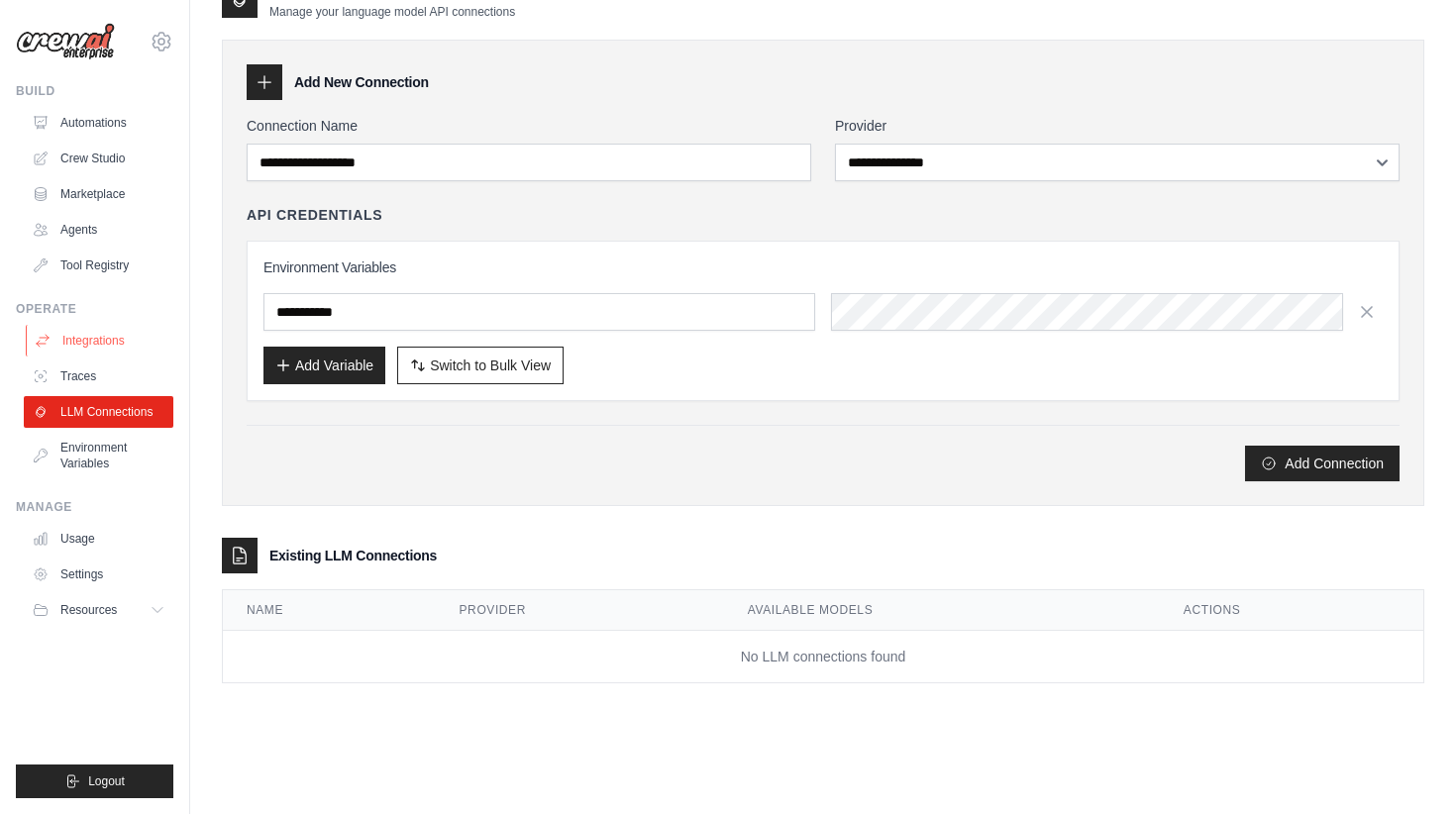 click on "Integrations" at bounding box center [100, 341] 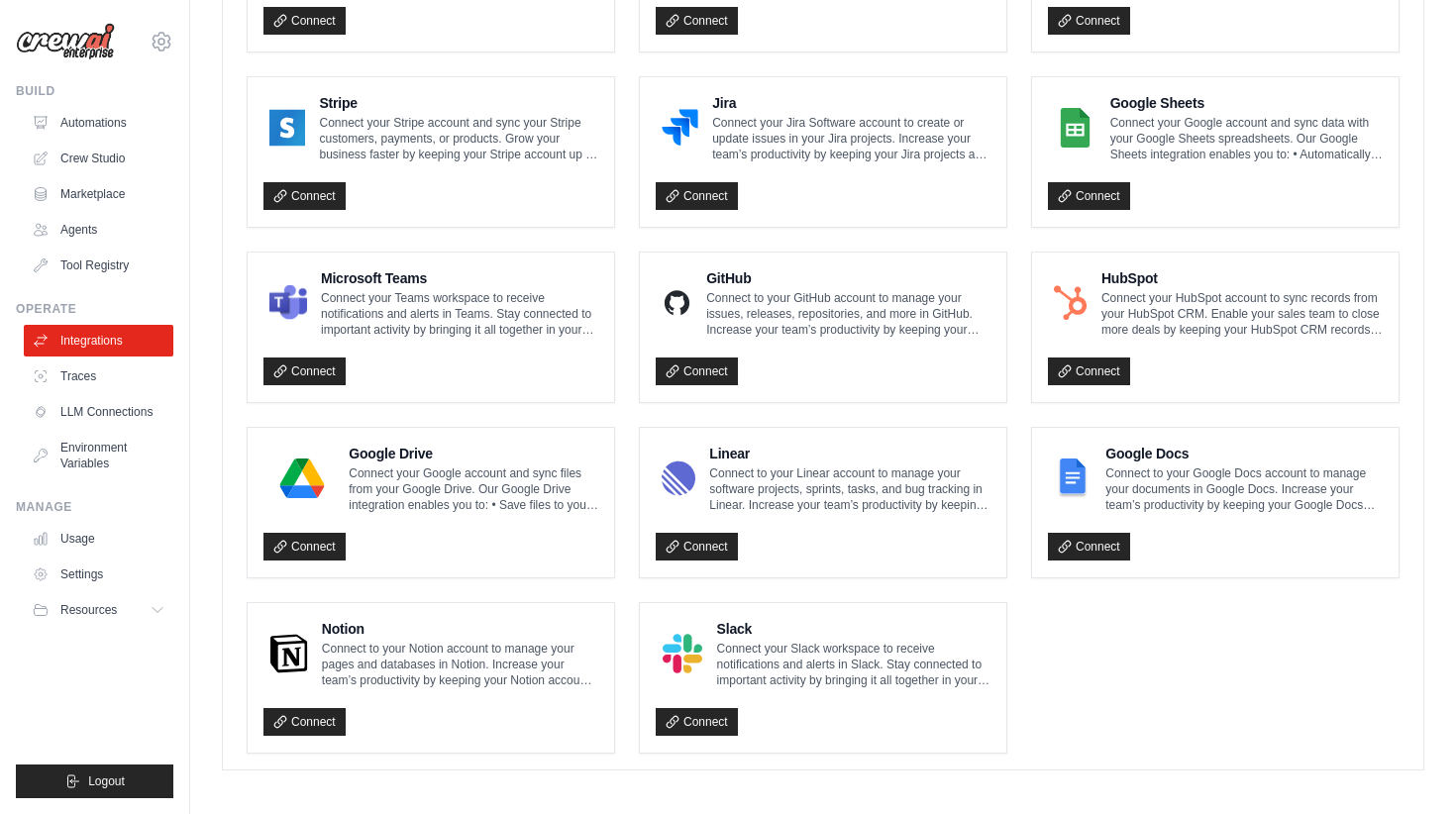 scroll, scrollTop: 1042, scrollLeft: 0, axis: vertical 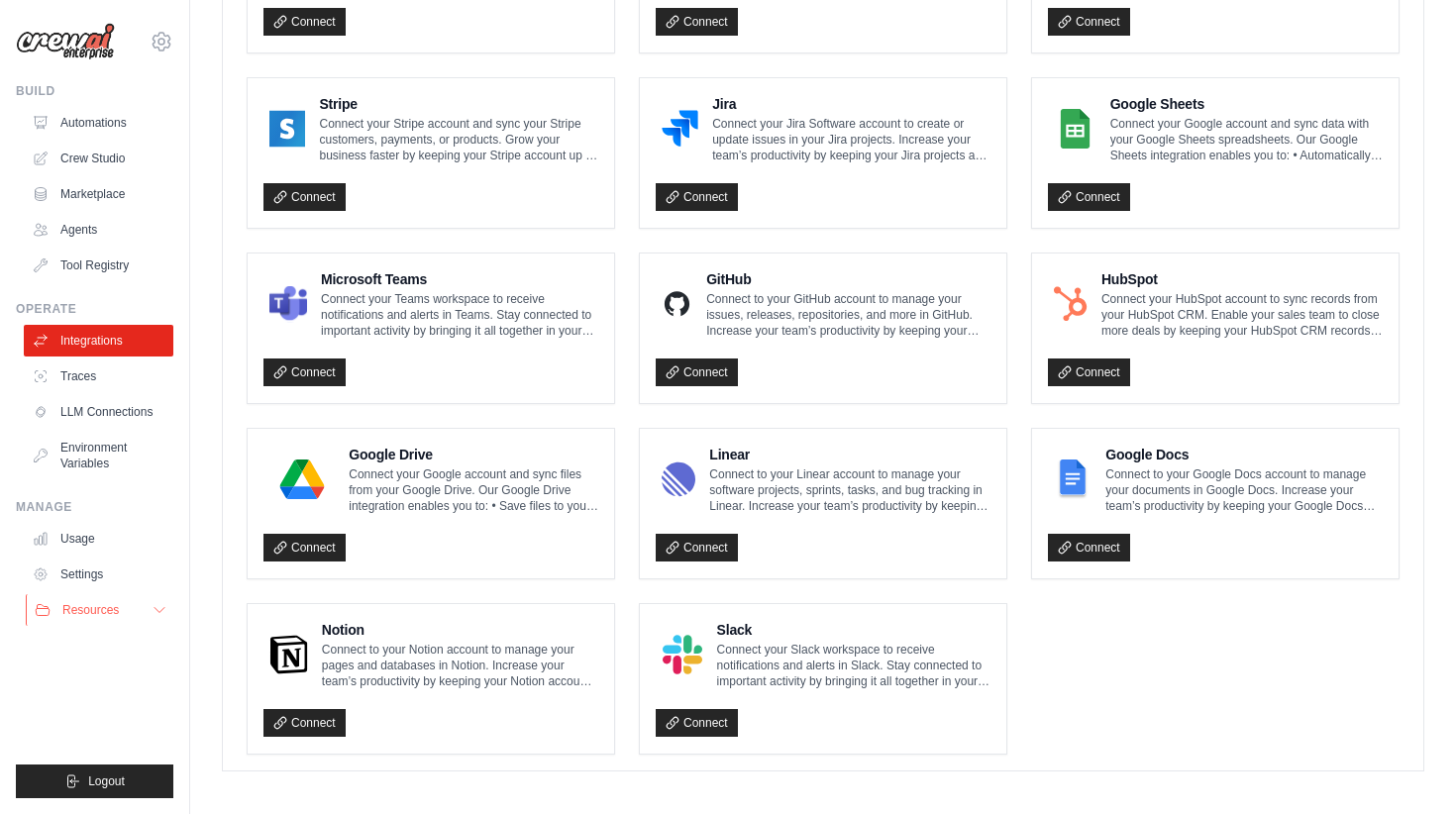 click on "Resources" at bounding box center (100, 610) 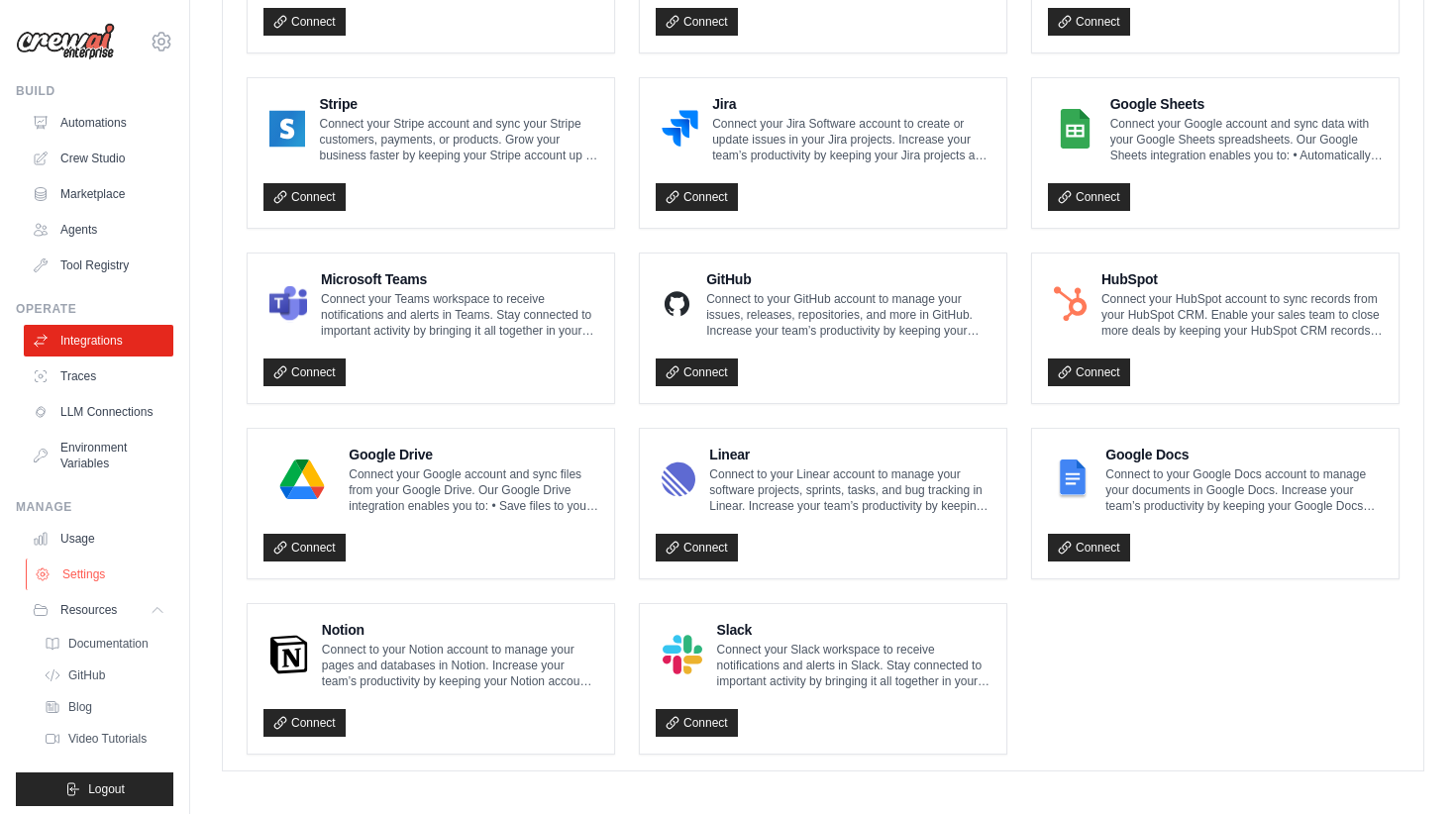 click on "Settings" at bounding box center (100, 574) 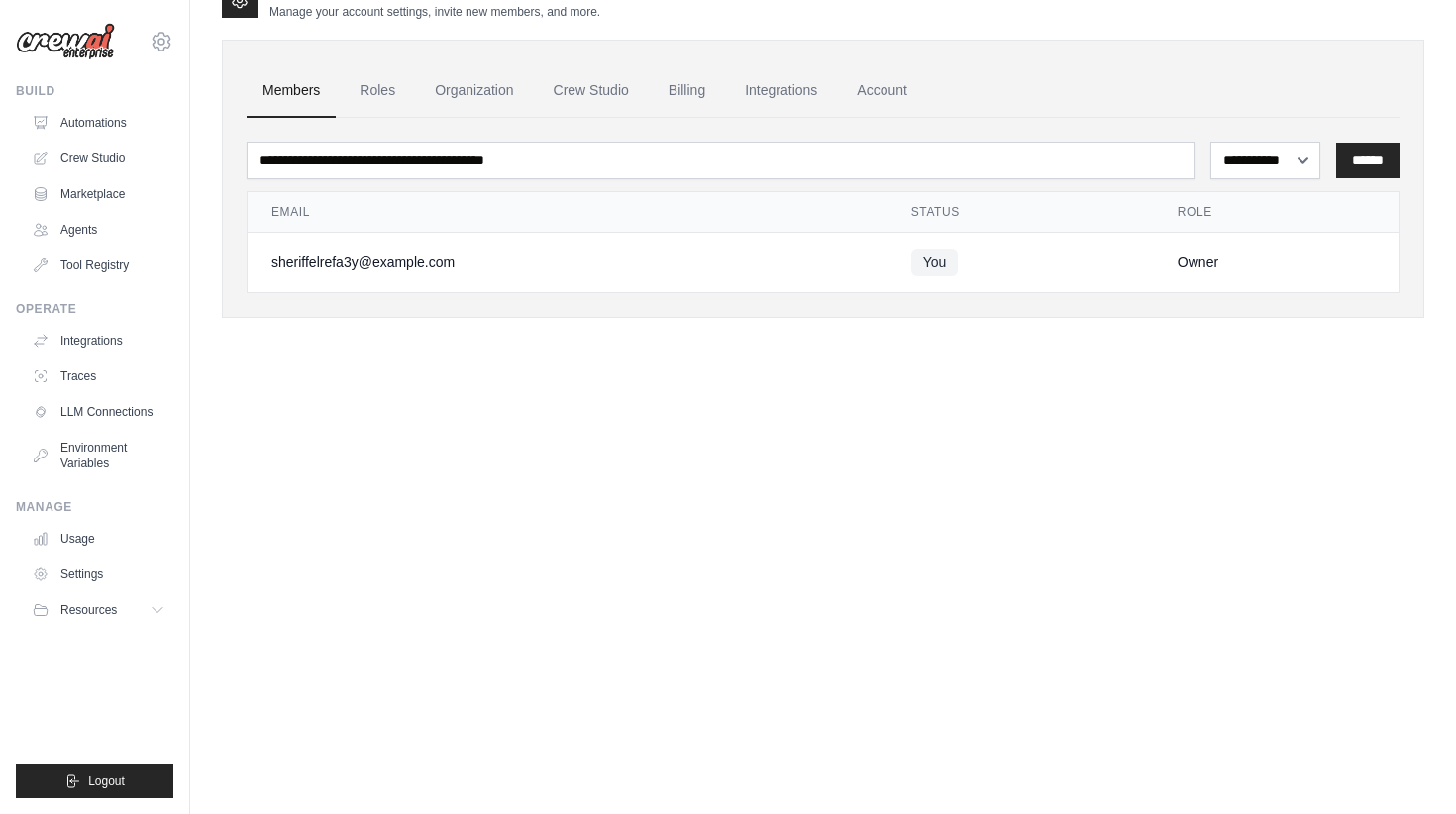 scroll, scrollTop: 0, scrollLeft: 0, axis: both 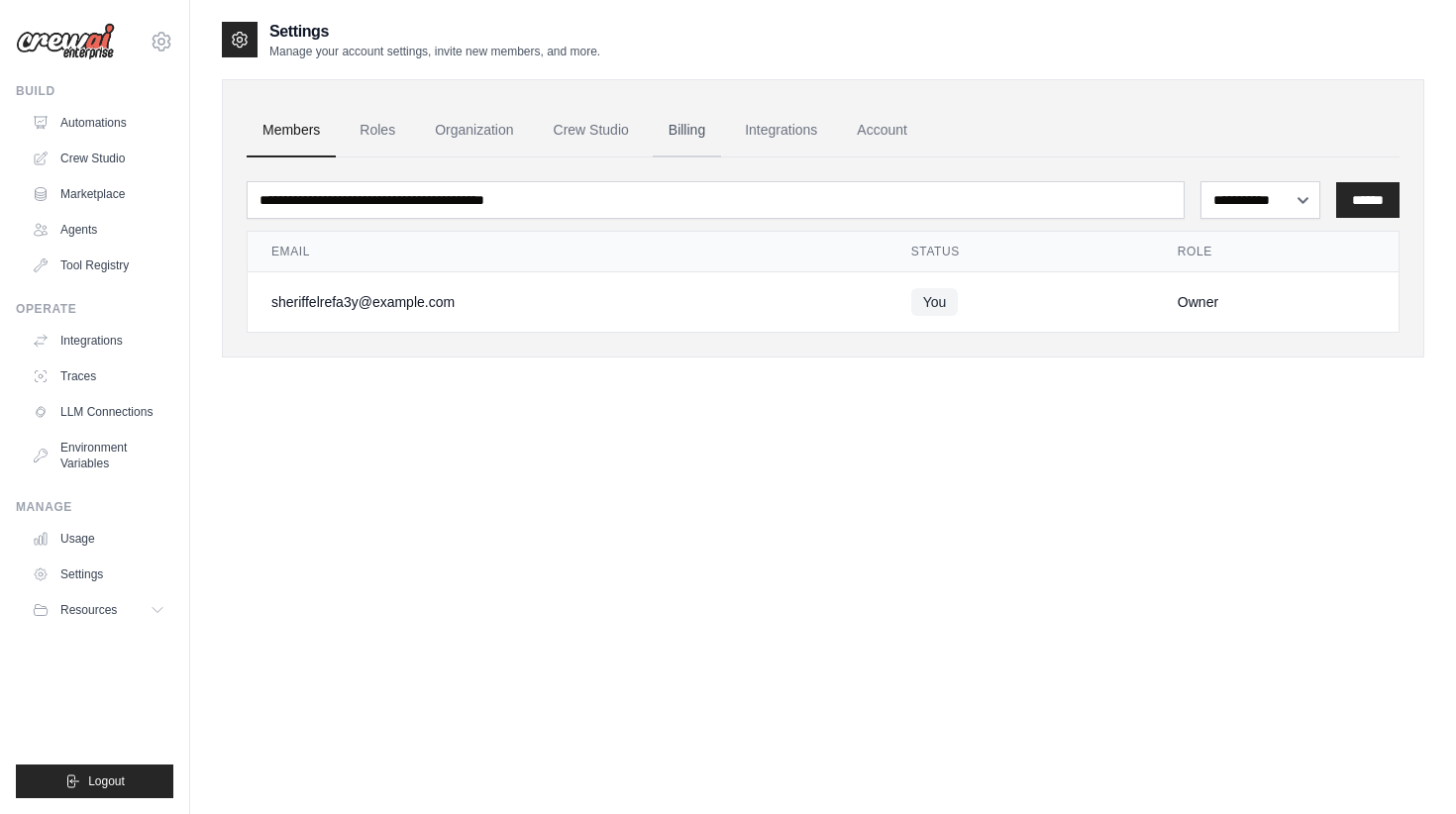 click on "Billing" at bounding box center [686, 131] 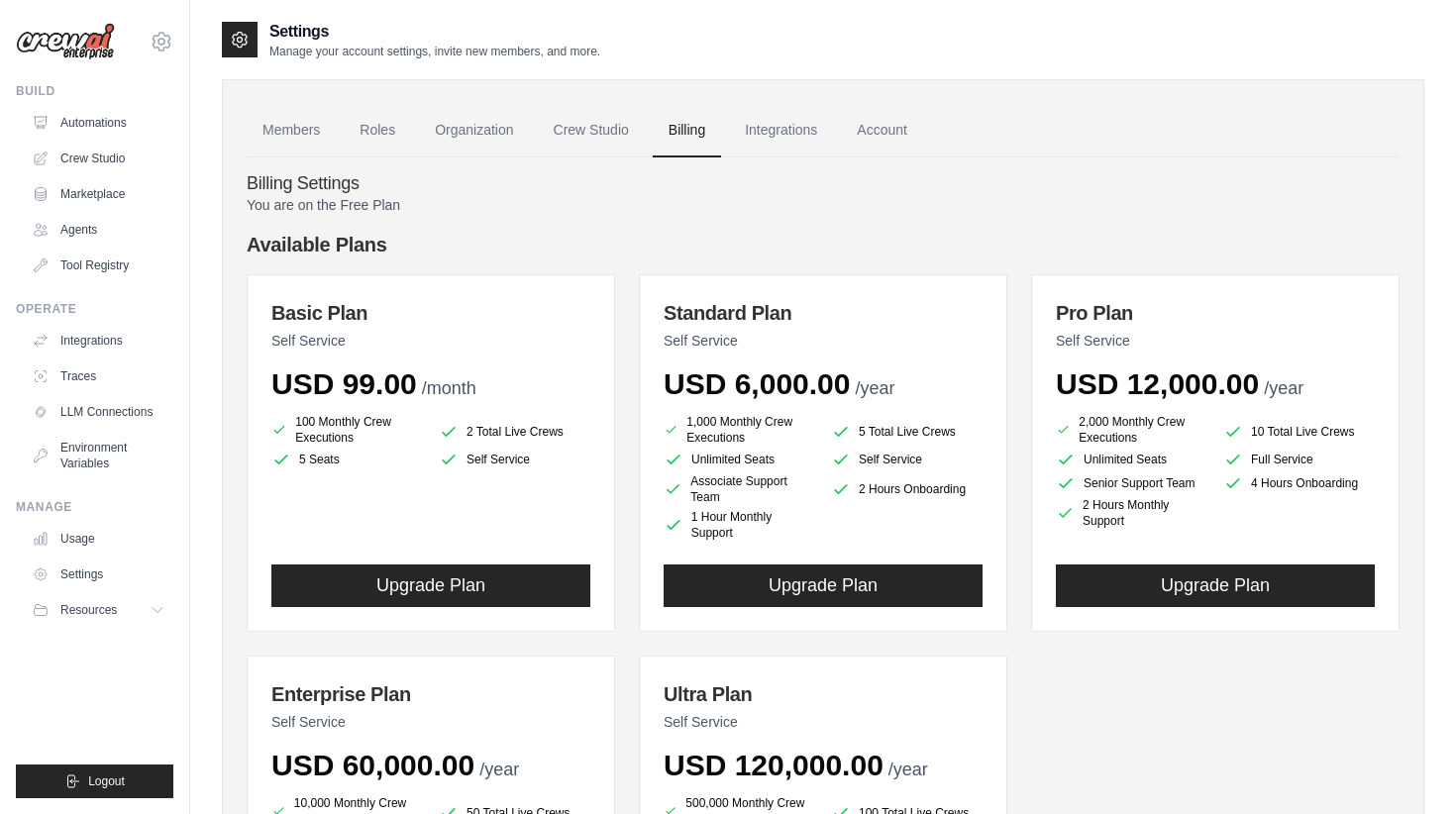 scroll, scrollTop: 0, scrollLeft: 0, axis: both 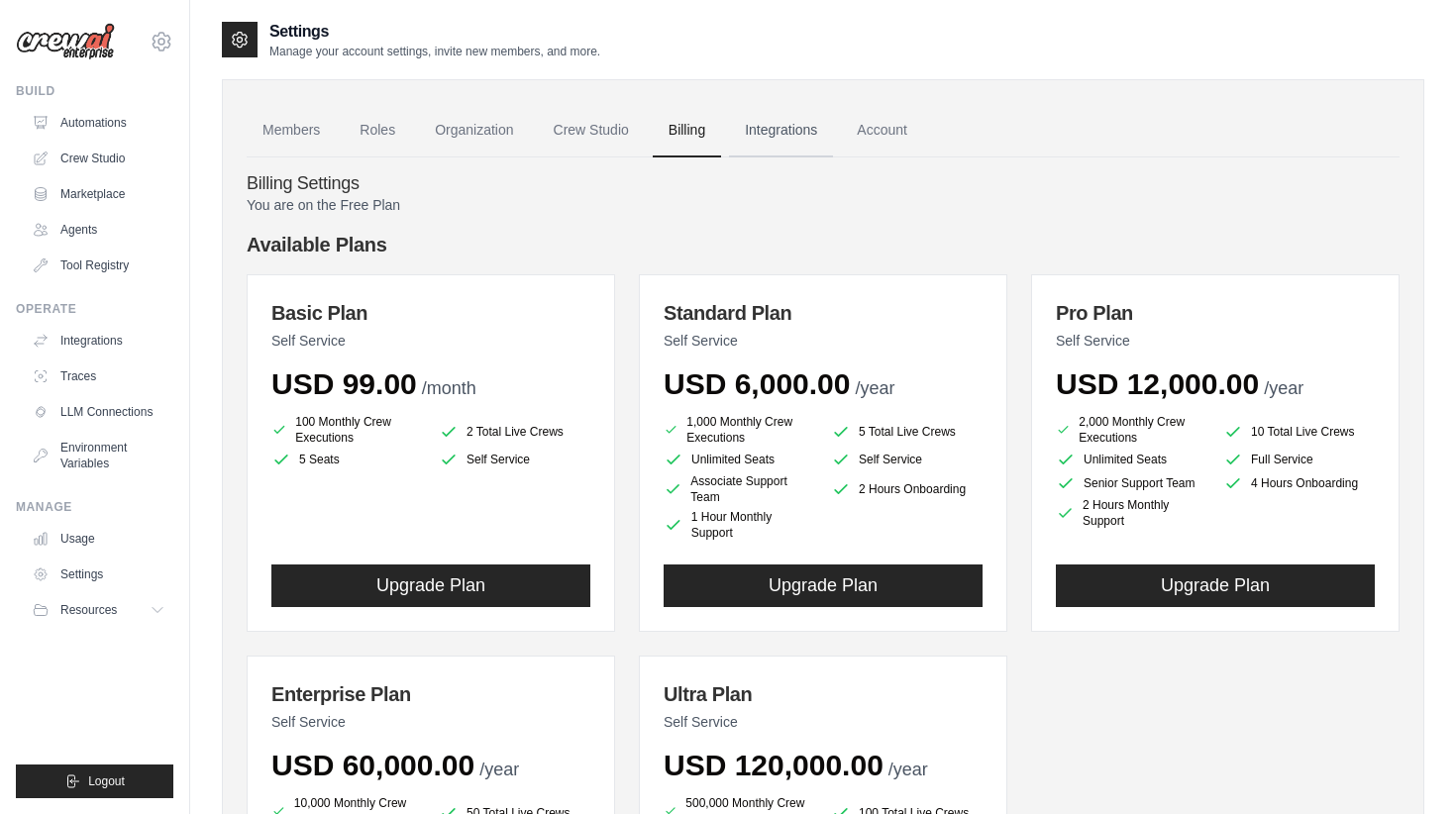 click on "Integrations" at bounding box center (780, 131) 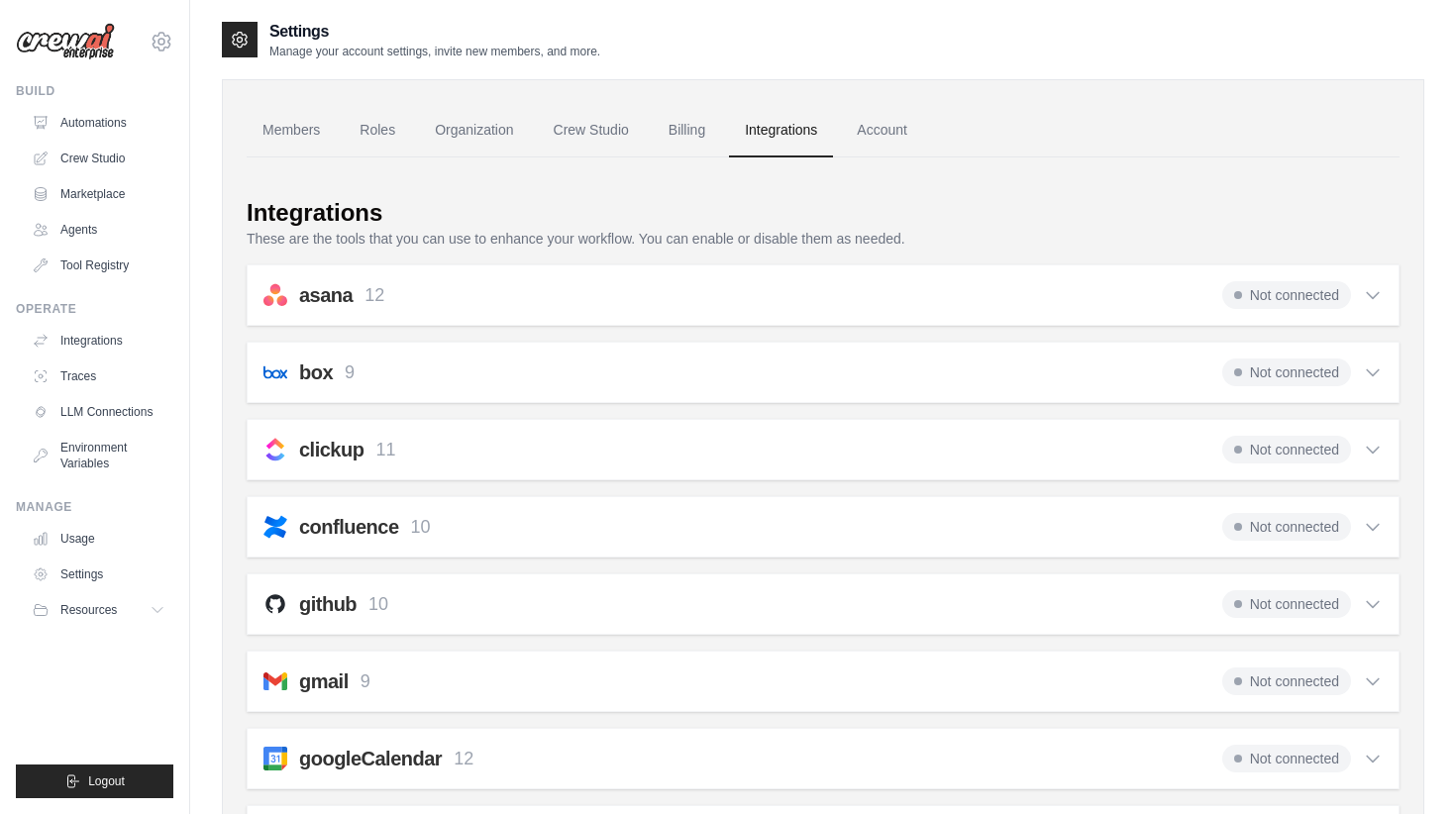 scroll, scrollTop: 0, scrollLeft: 0, axis: both 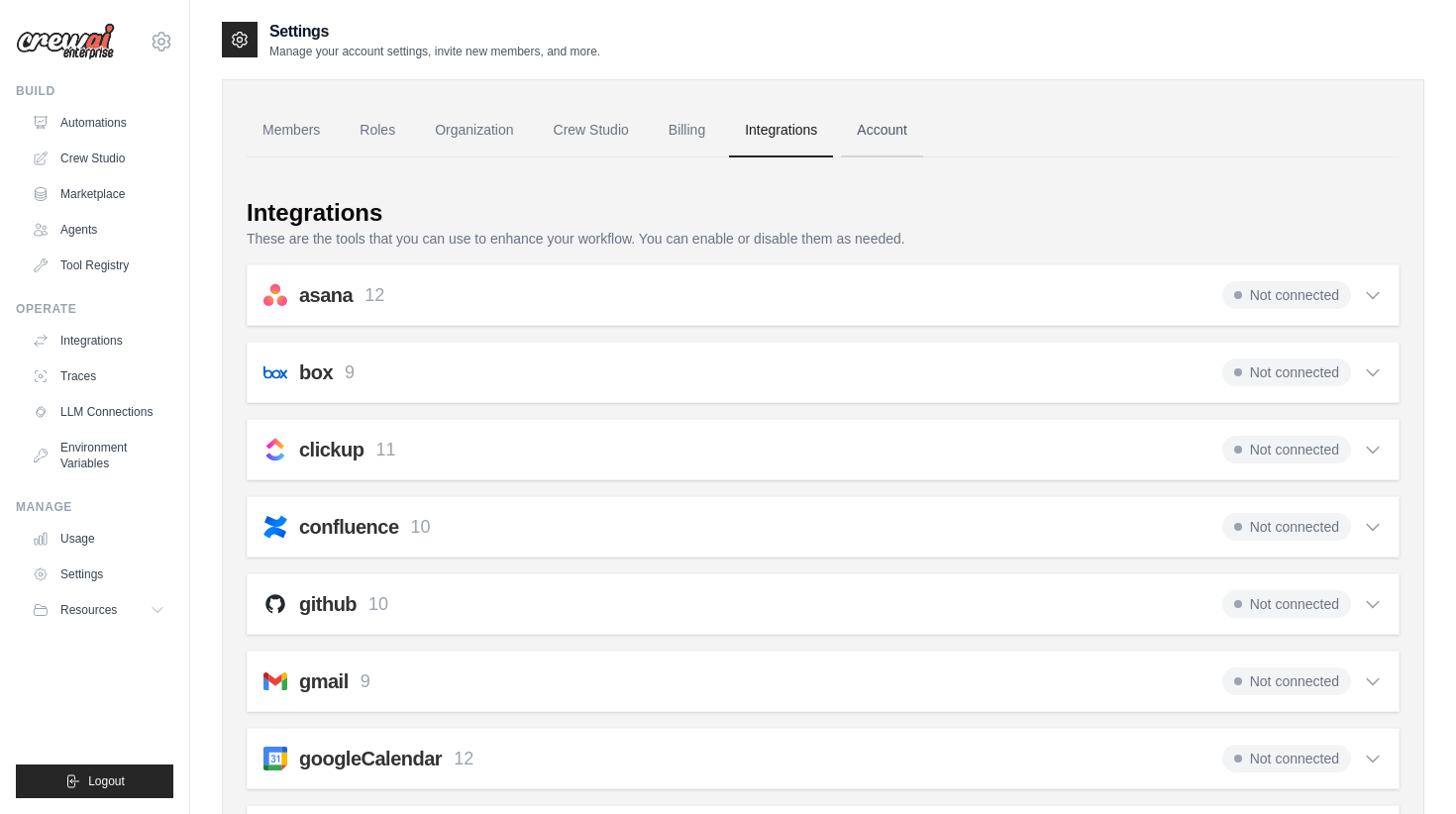 click on "Account" at bounding box center [882, 131] 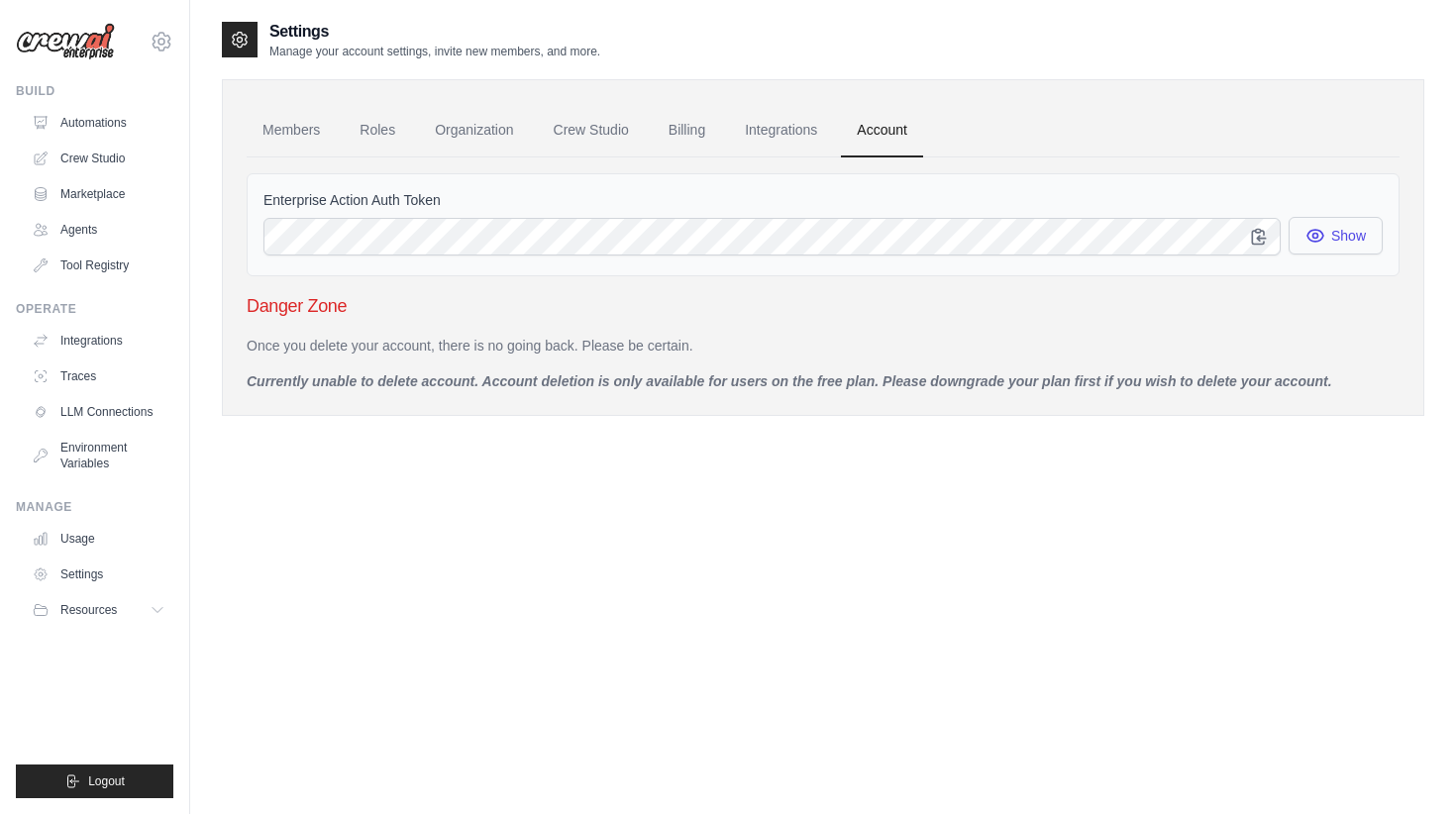 click 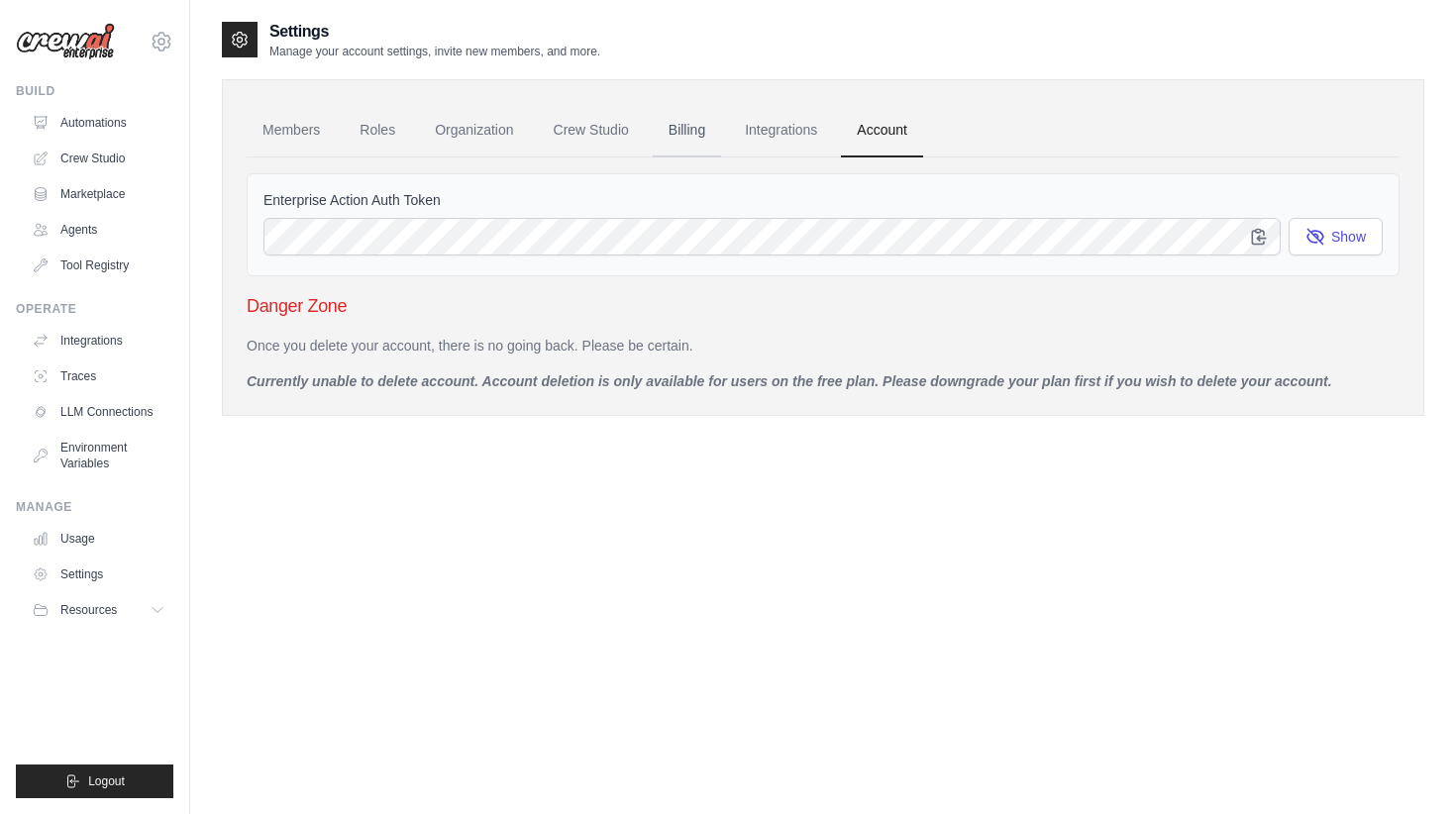click on "Billing" at bounding box center (686, 131) 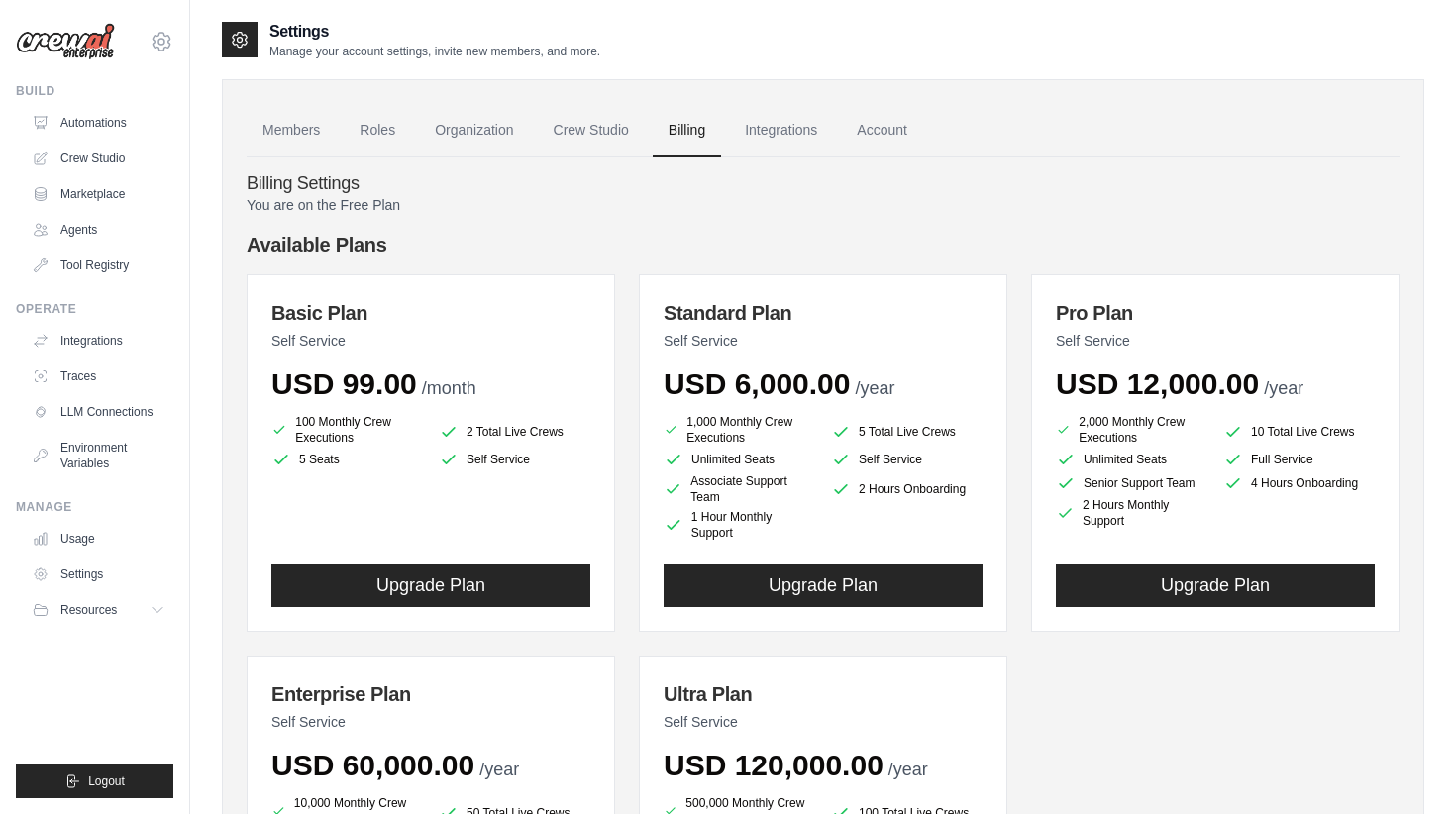 scroll, scrollTop: 0, scrollLeft: 0, axis: both 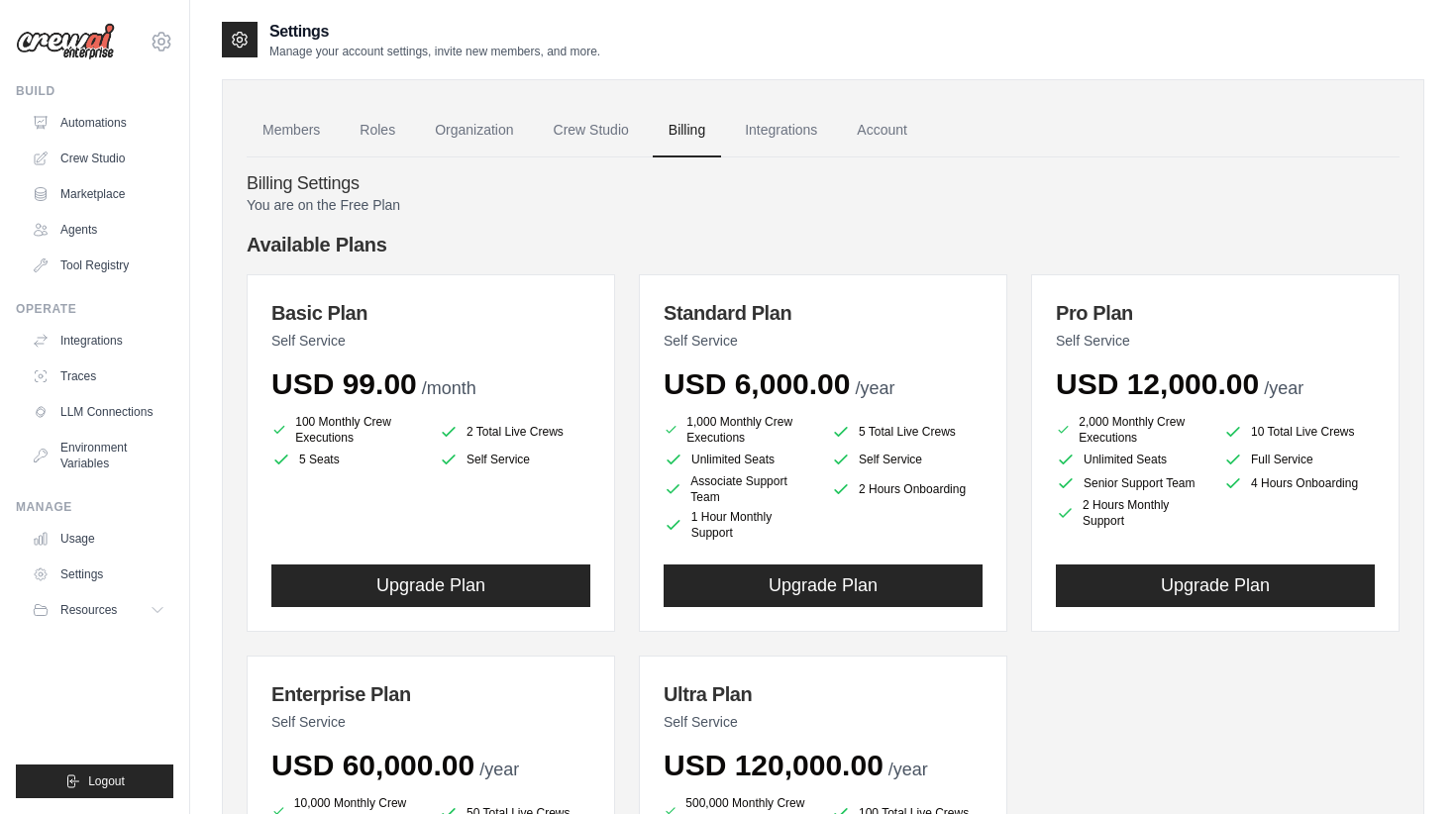 drag, startPoint x: 931, startPoint y: 447, endPoint x: 835, endPoint y: 434, distance: 96.87621 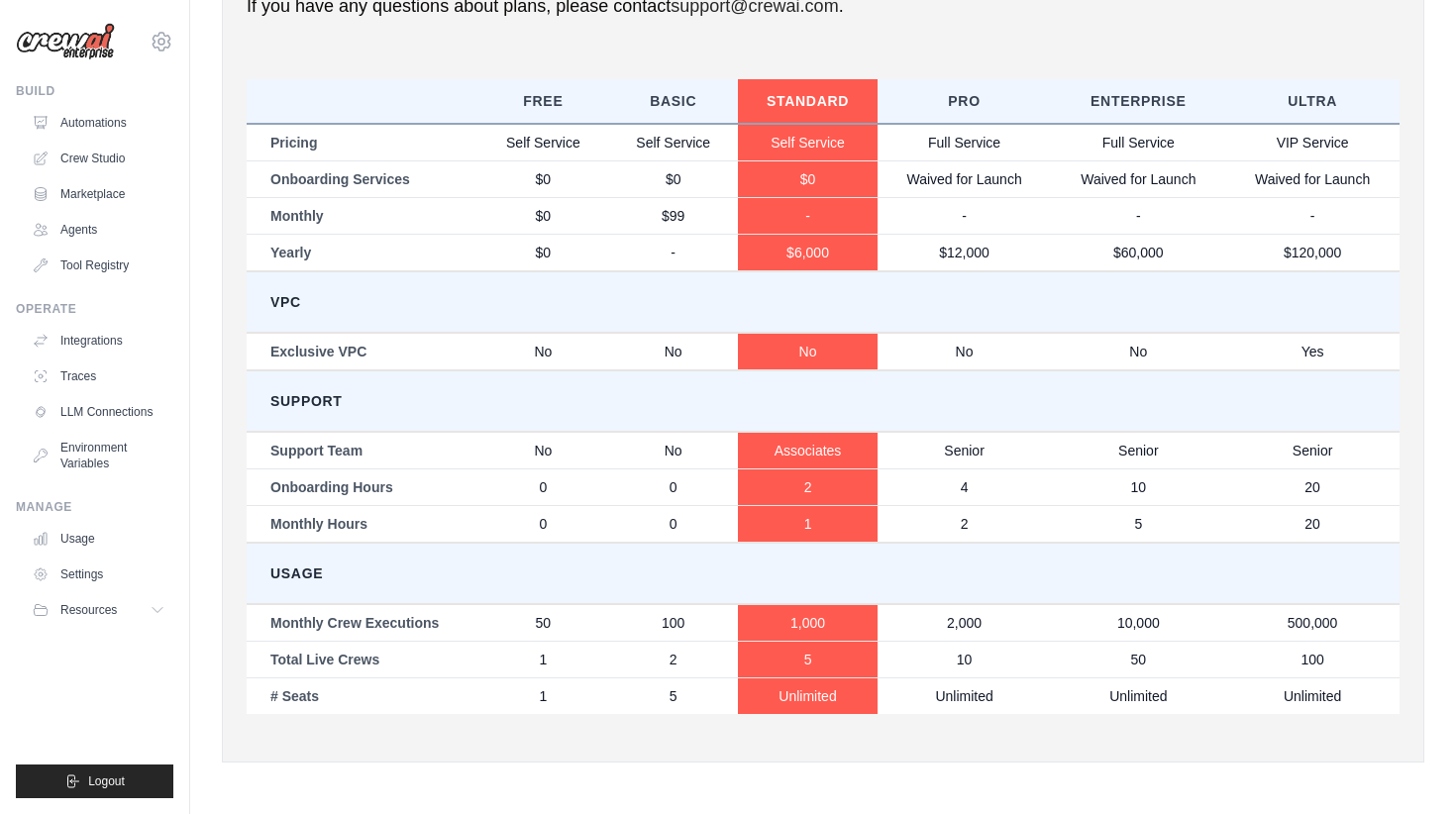 scroll, scrollTop: 1023, scrollLeft: 0, axis: vertical 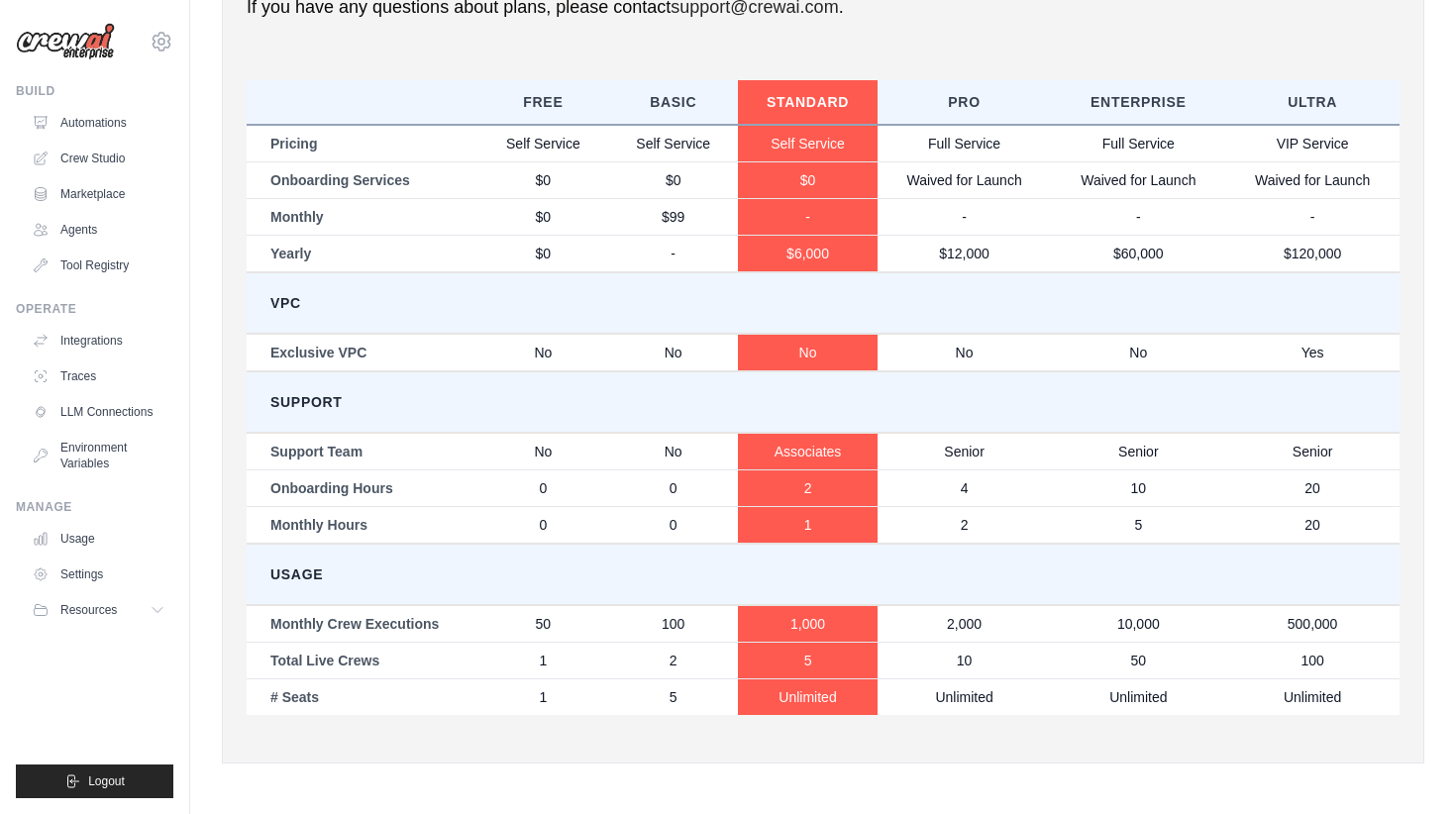 click on "Total Live Crews" at bounding box center [363, 660] 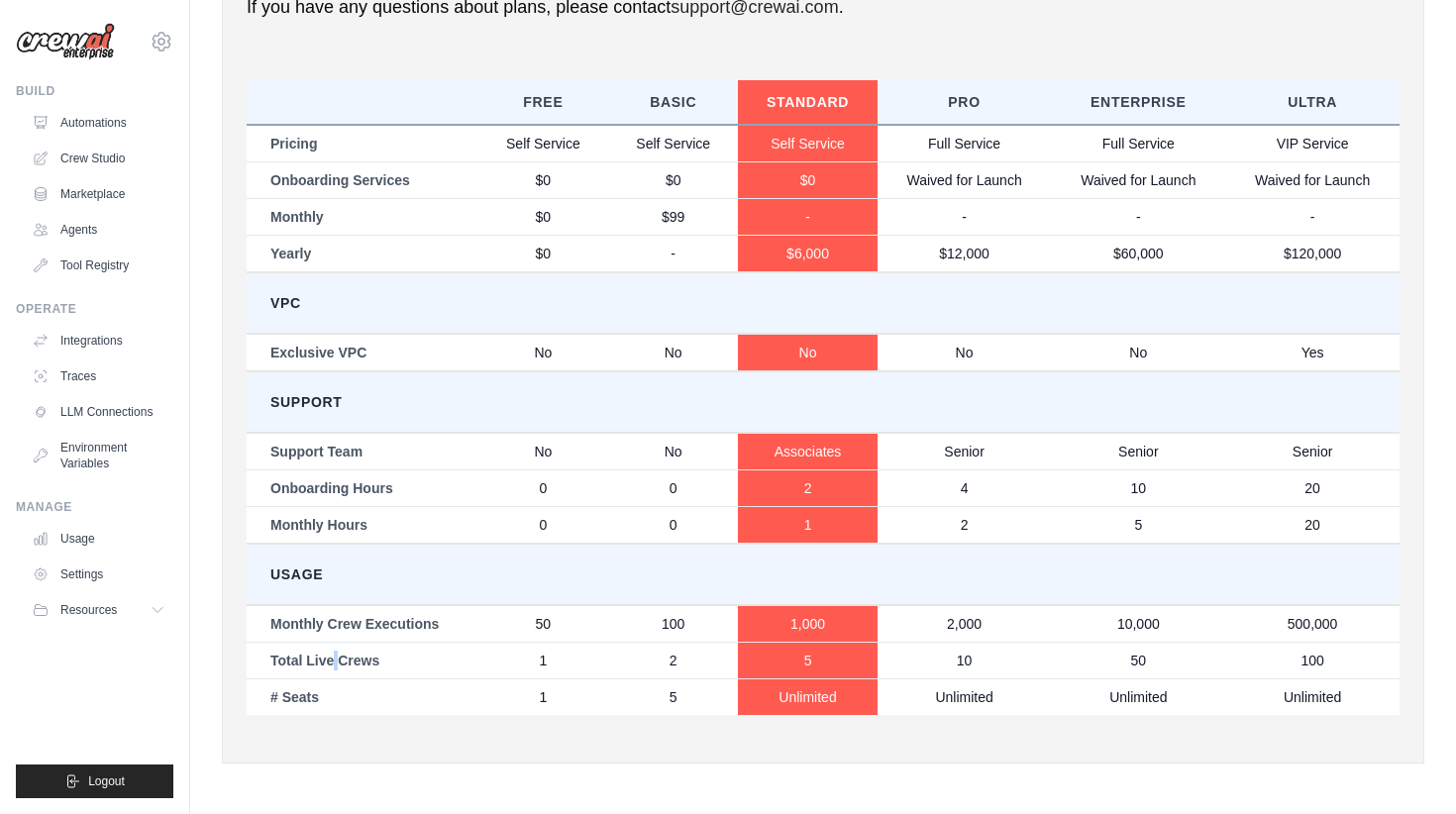 click on "Total Live Crews" at bounding box center (363, 660) 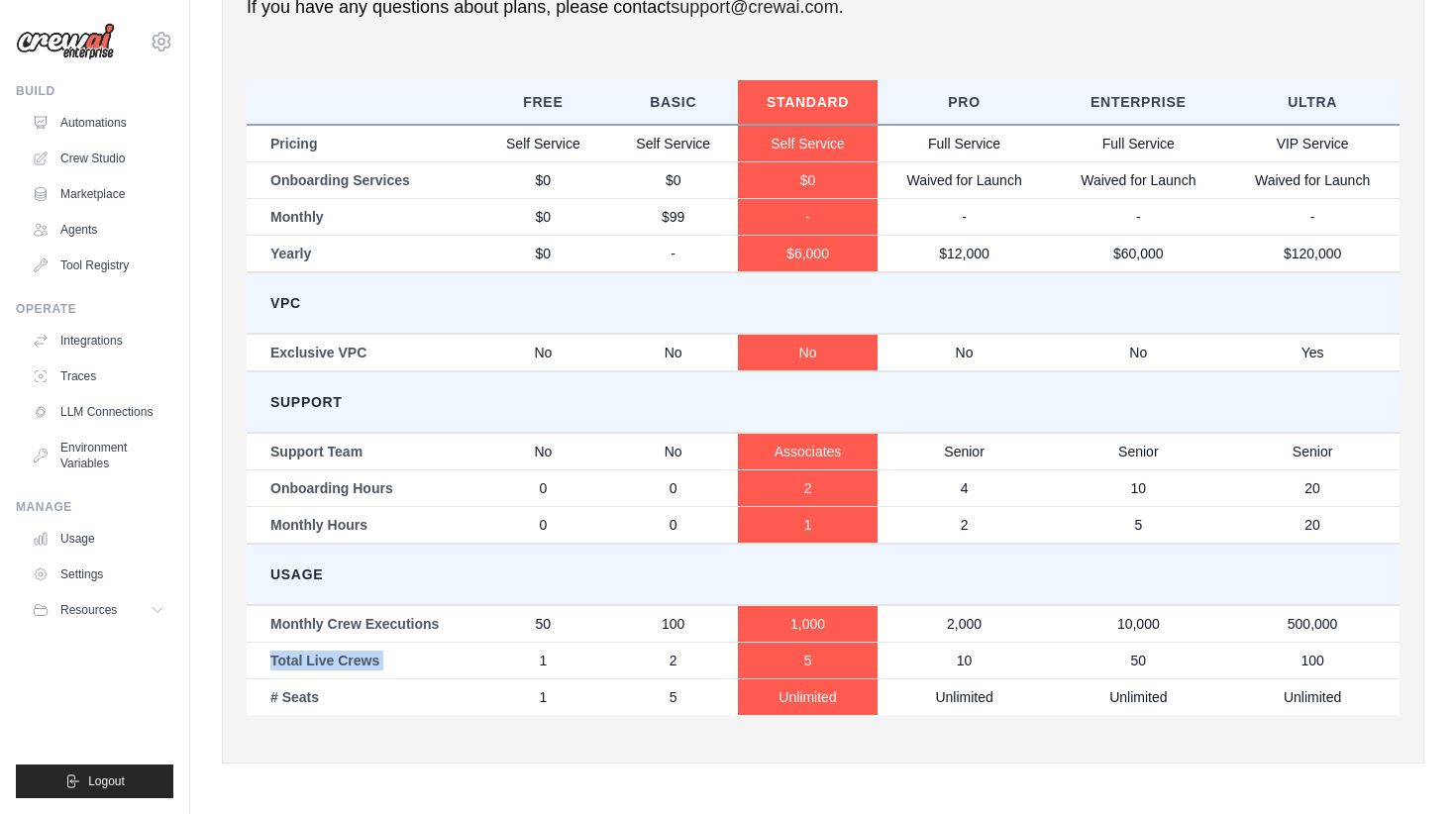 click on "Total Live Crews" at bounding box center (363, 660) 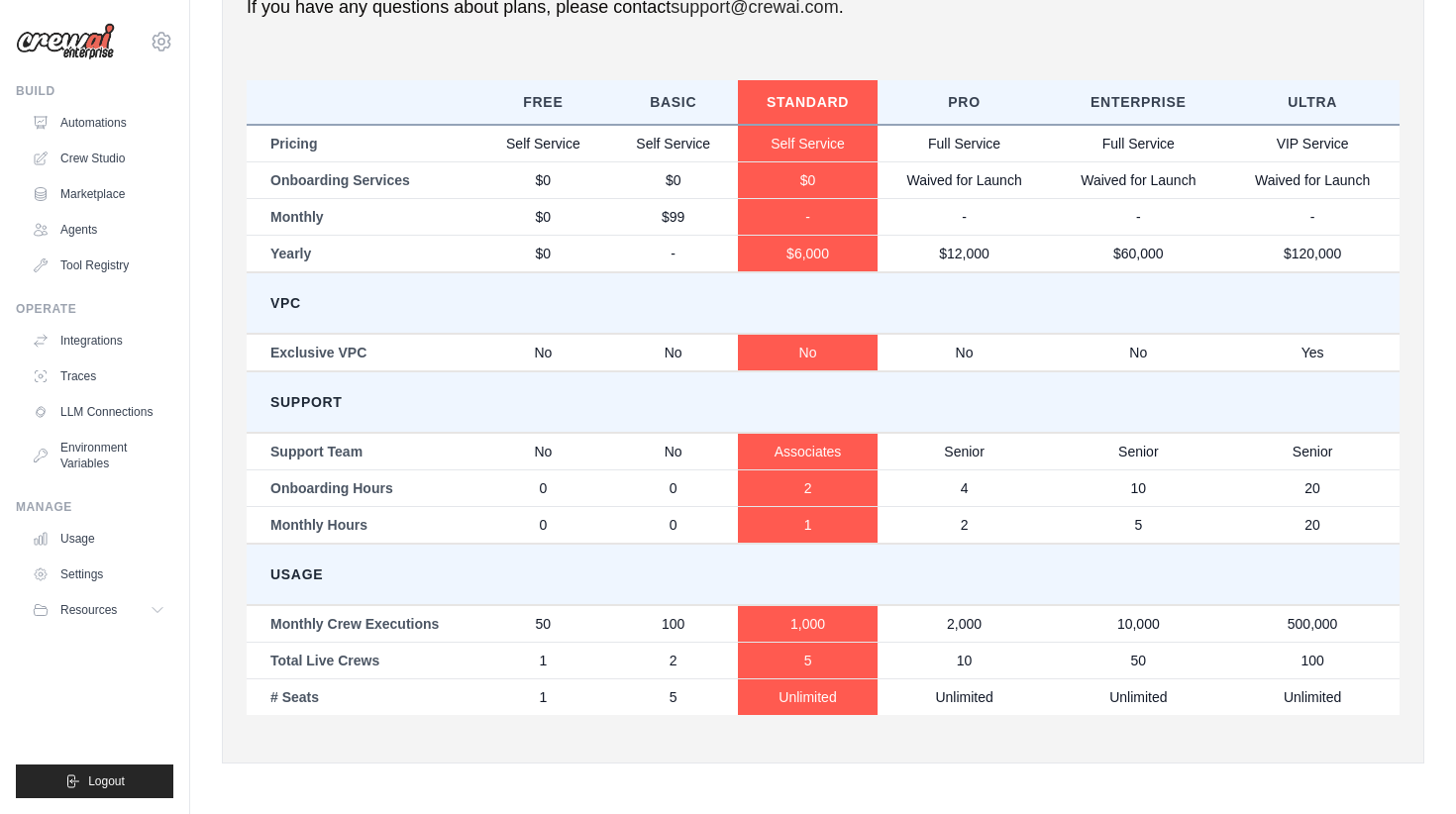 click on "50" at bounding box center [543, 624] 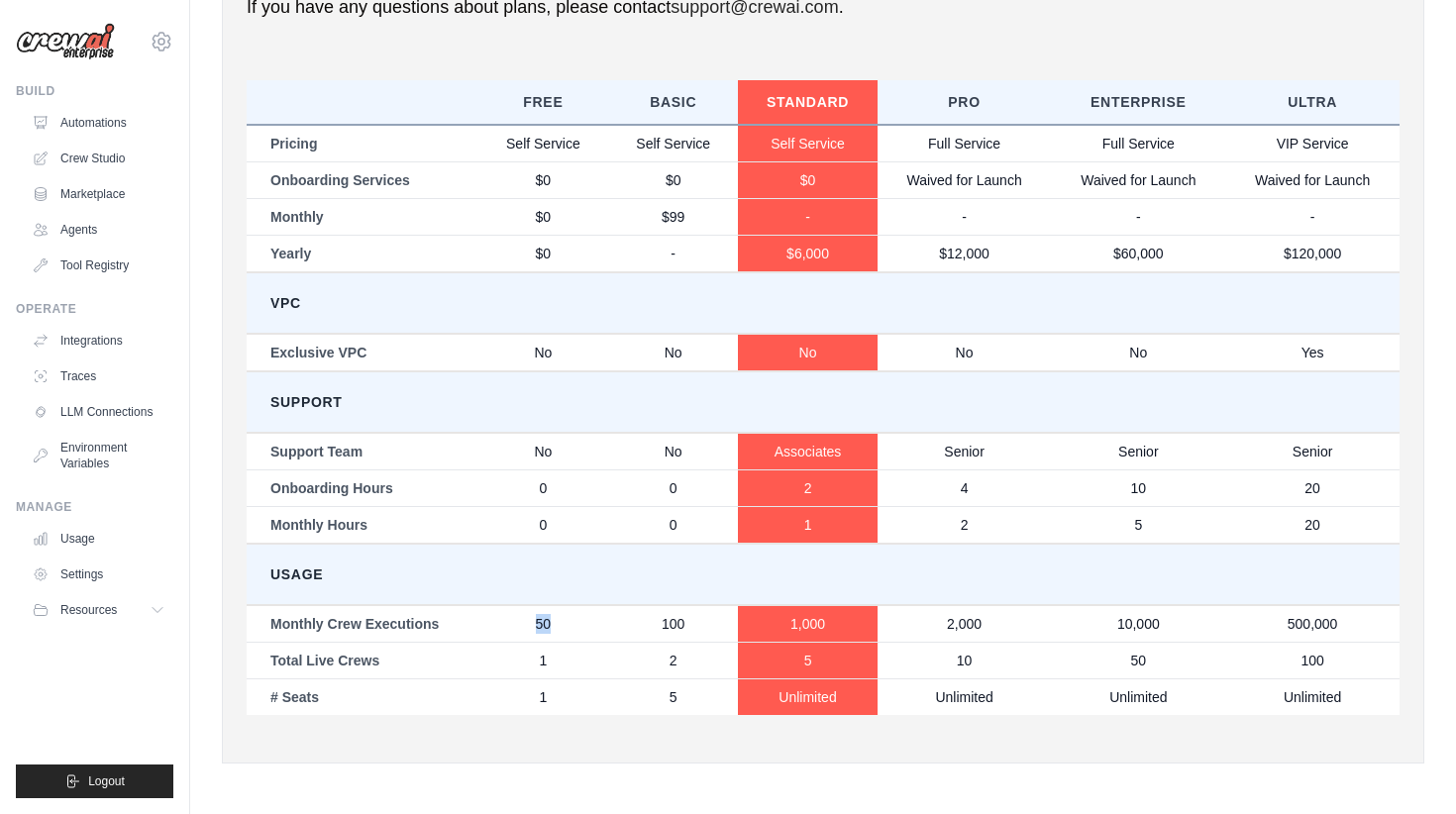click on "50" at bounding box center (543, 624) 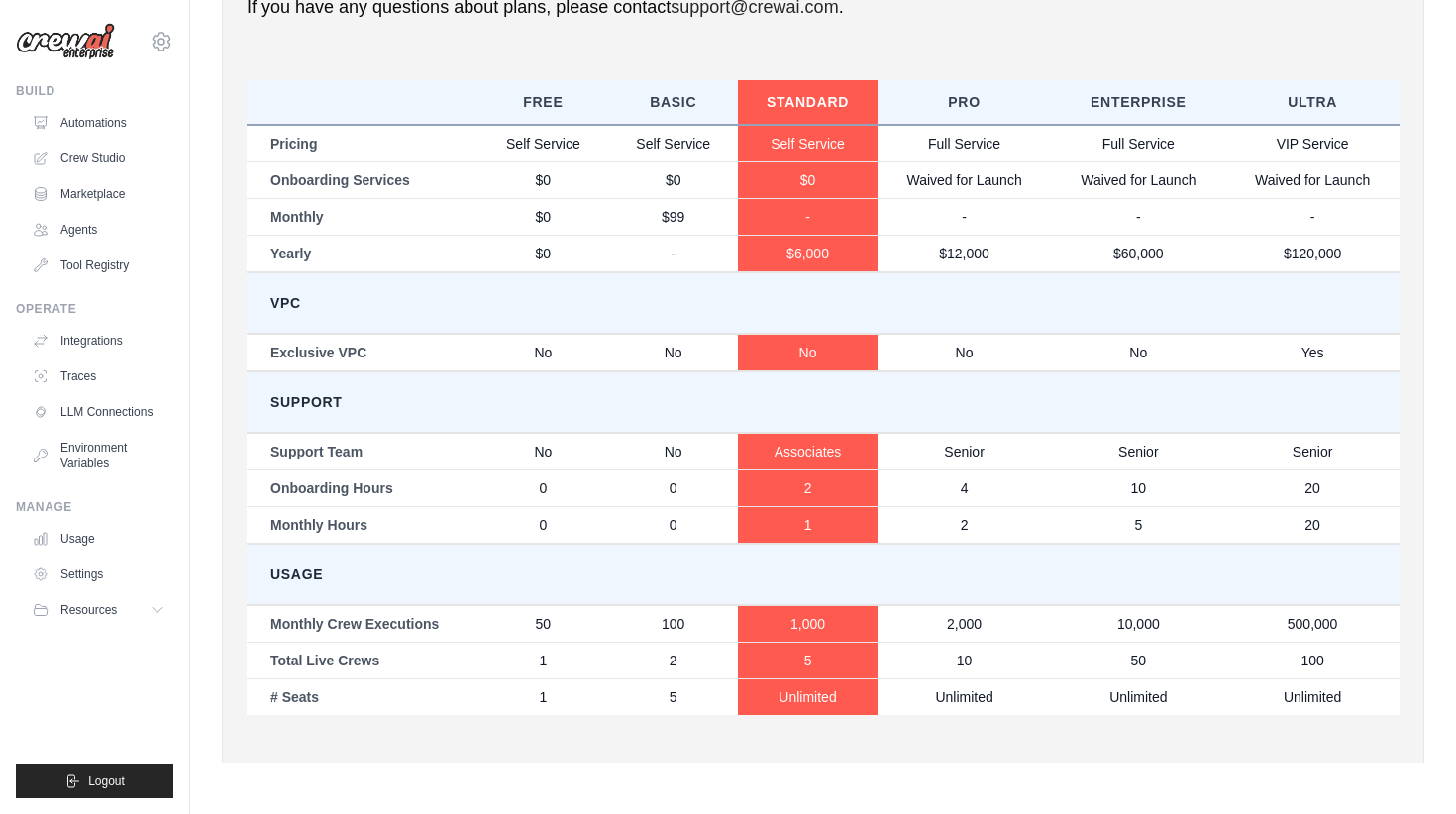 click on "100" at bounding box center [673, 624] 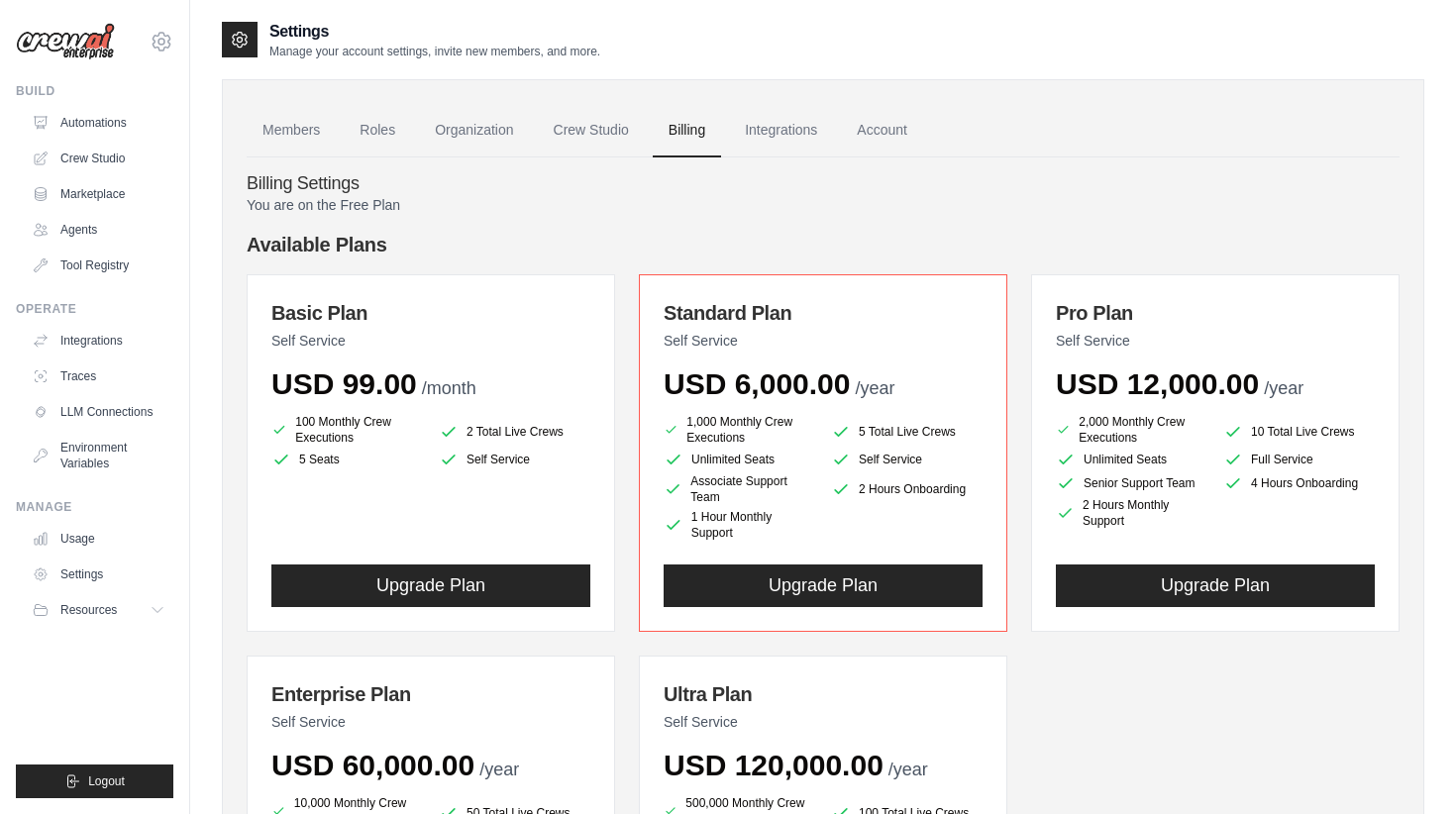 scroll, scrollTop: 0, scrollLeft: 0, axis: both 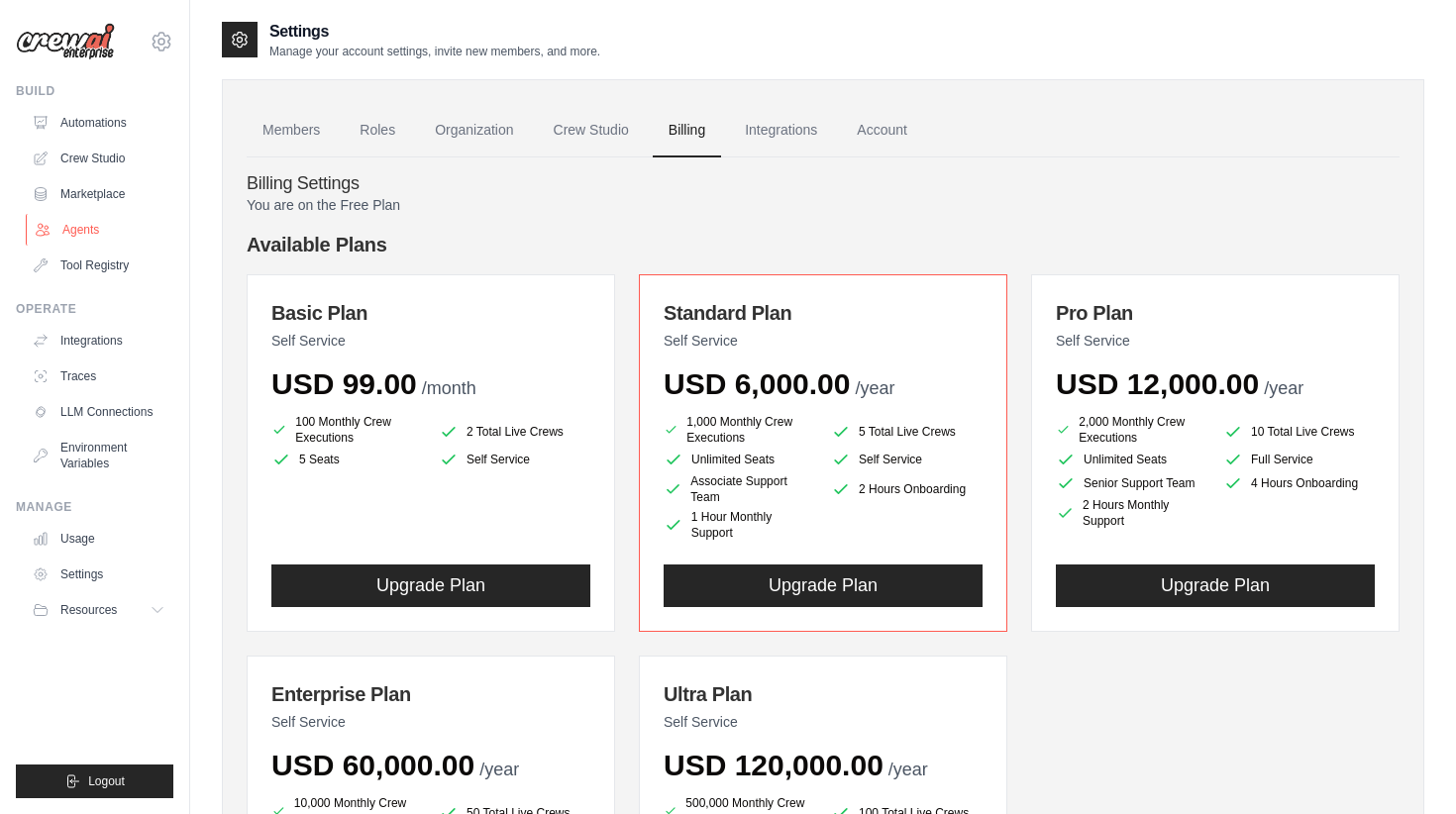 click on "Agents" at bounding box center (100, 230) 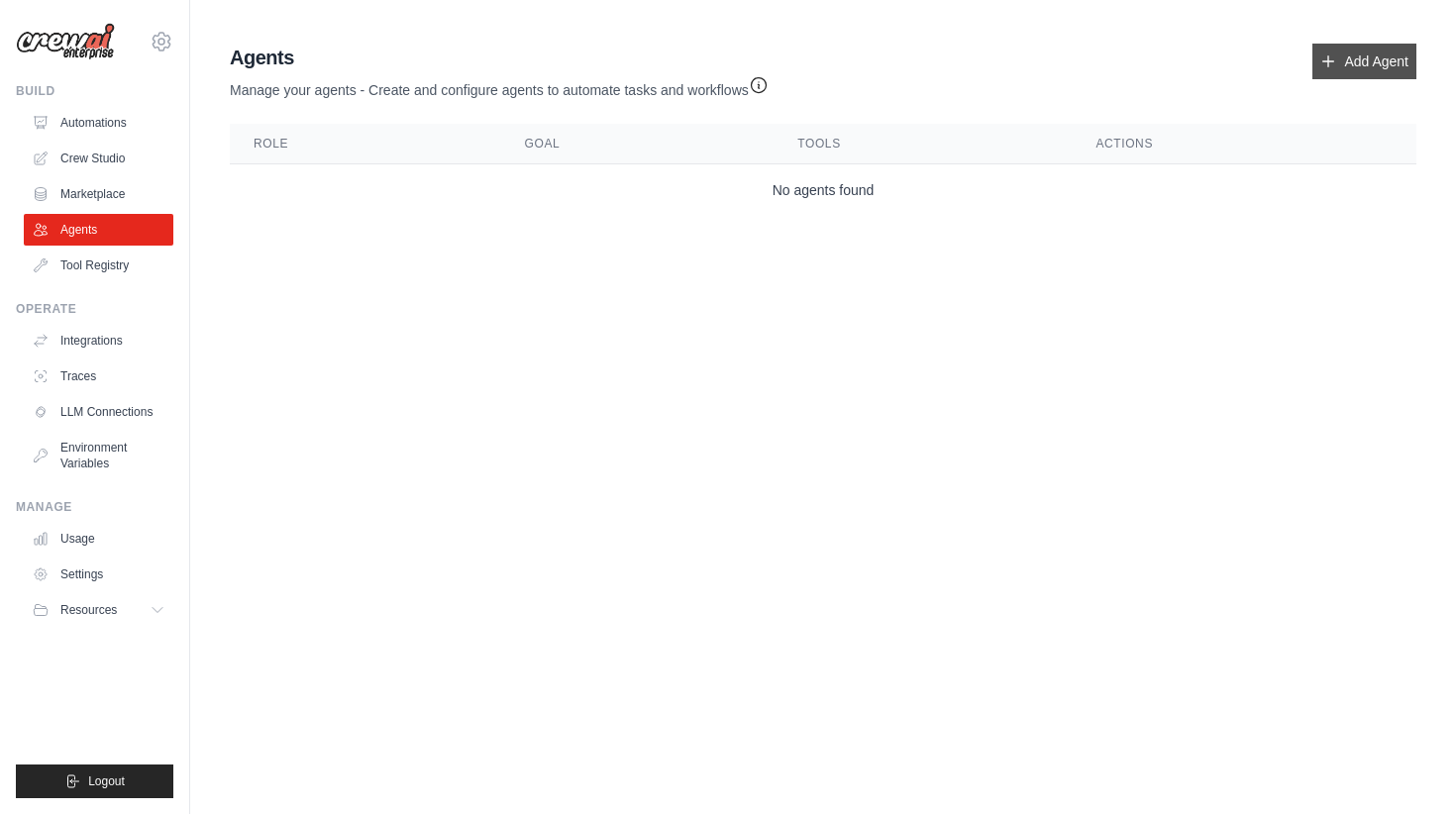 click on "Add Agent" at bounding box center (1364, 61) 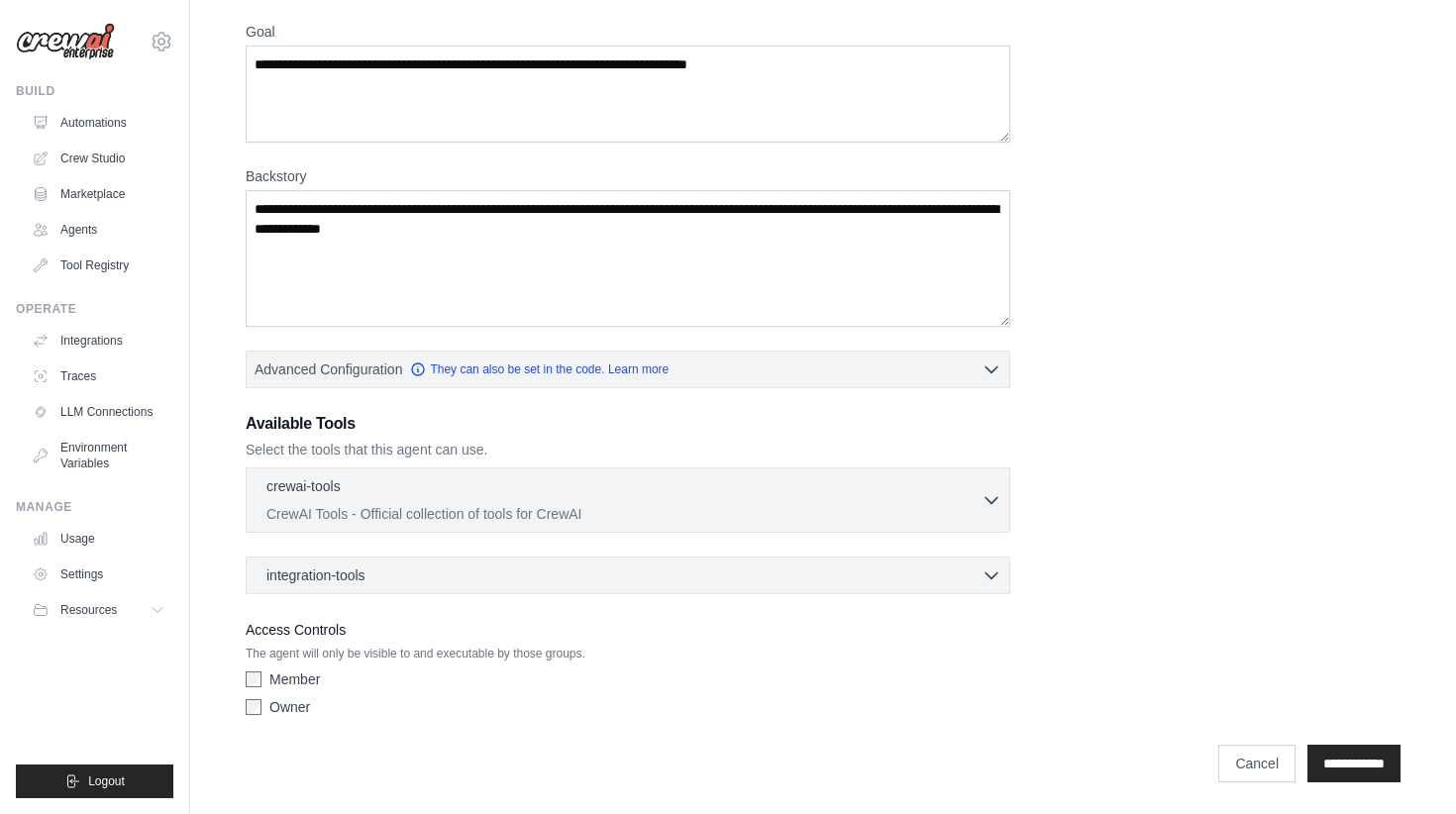 scroll, scrollTop: 159, scrollLeft: 0, axis: vertical 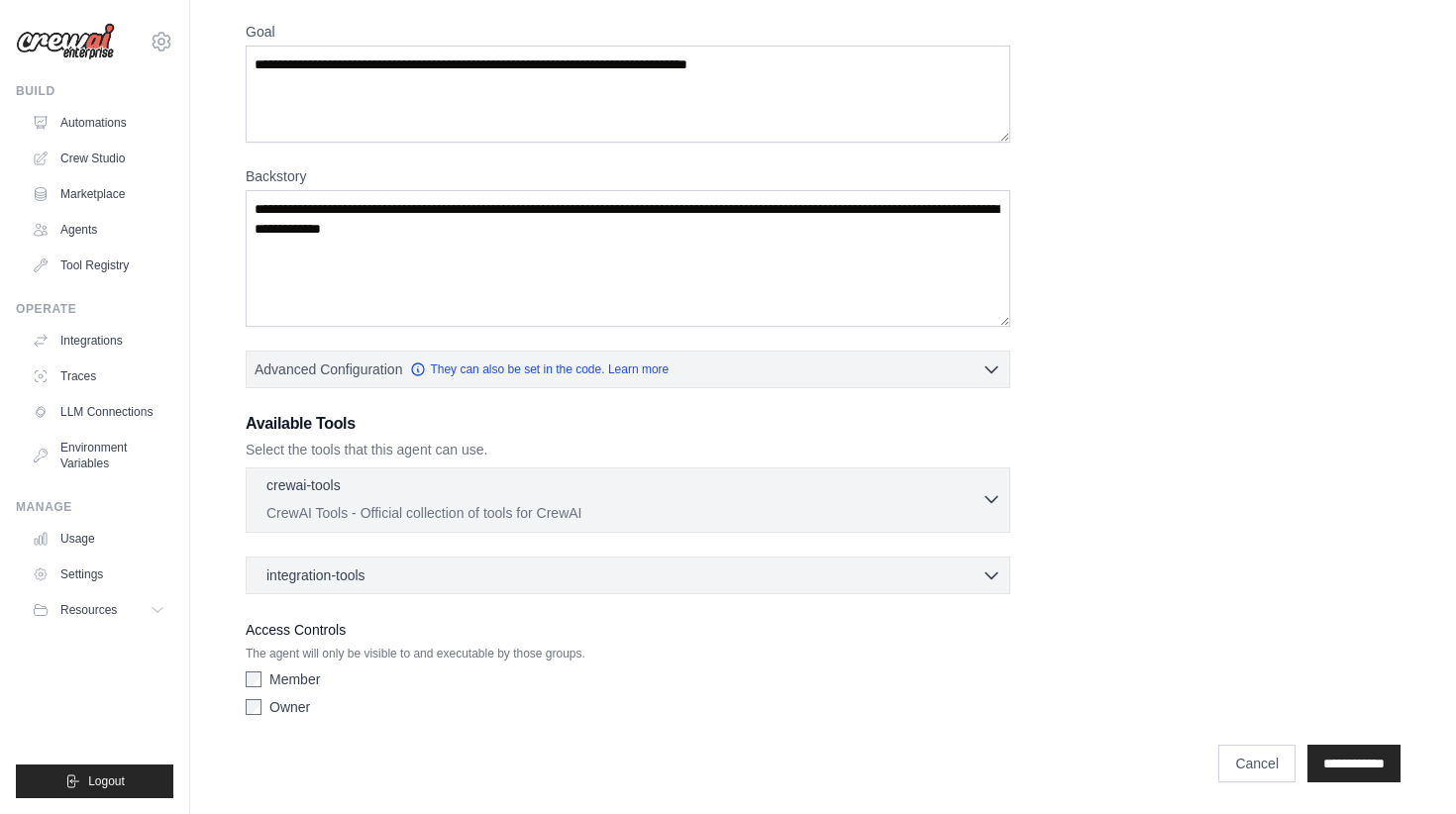 click on "crewai-tools
0 selected
CrewAI Tools - Official collection of tools for CrewAI" at bounding box center (628, 499) 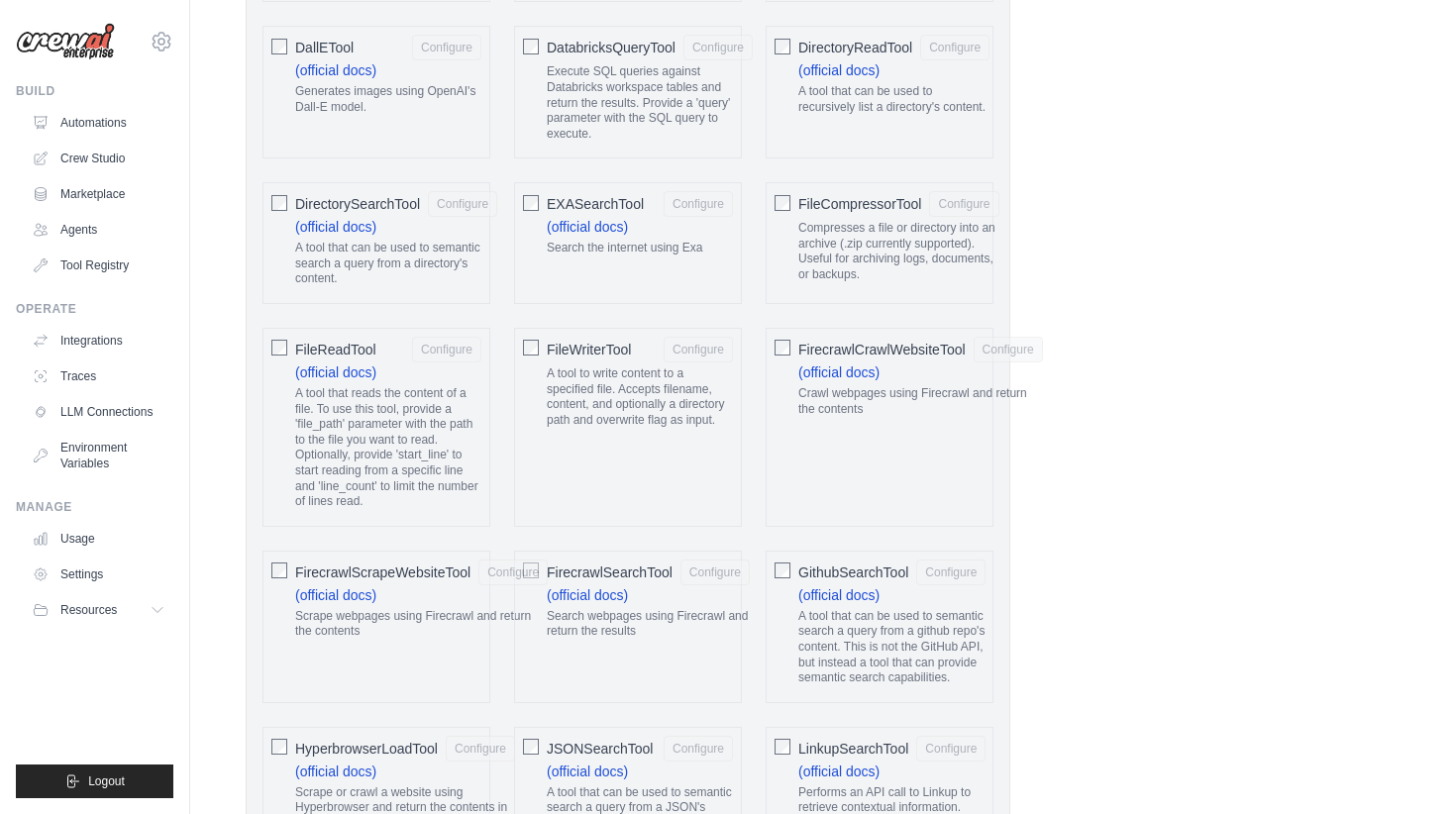 scroll, scrollTop: 1250, scrollLeft: 0, axis: vertical 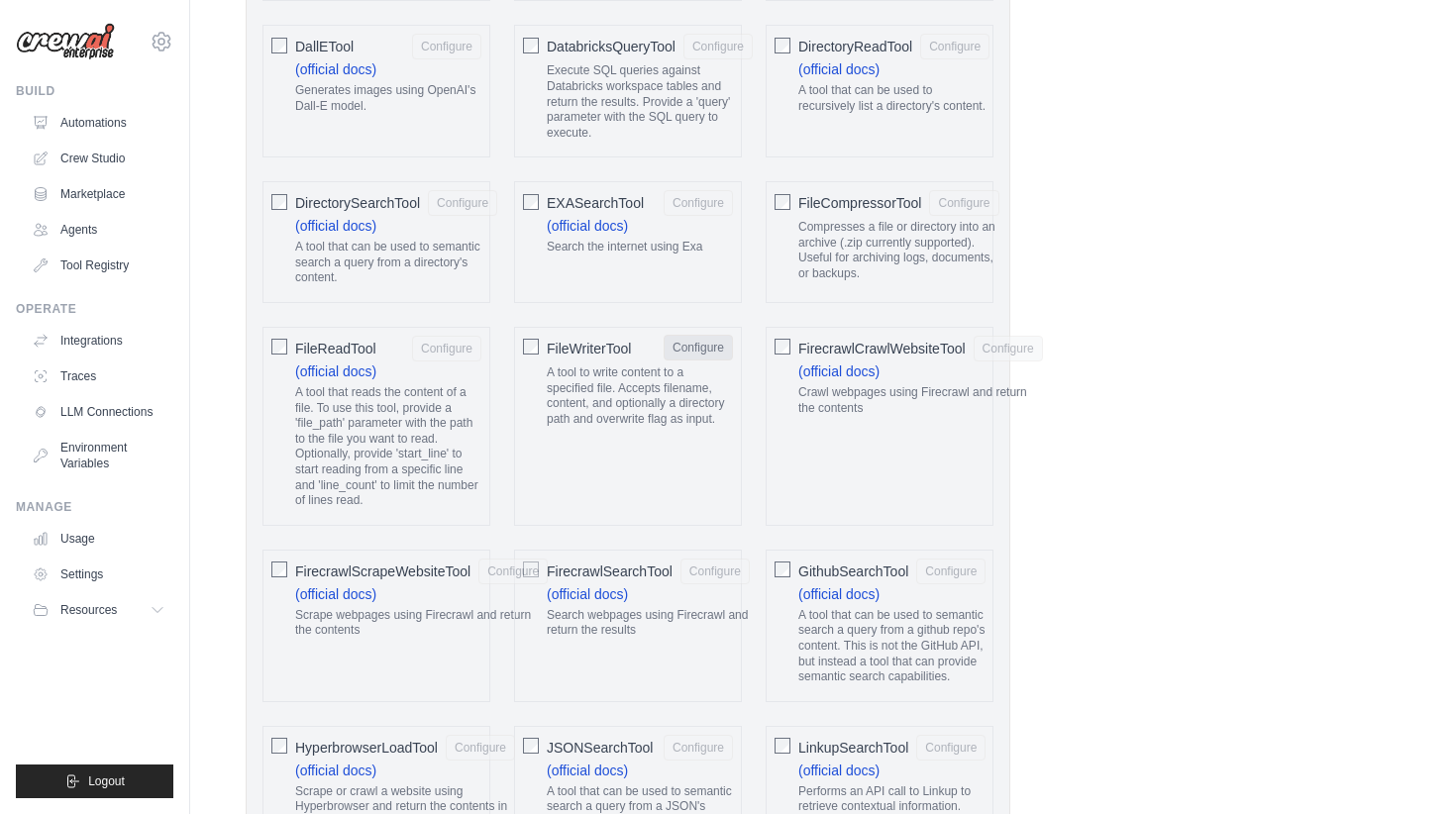 click on "Configure" 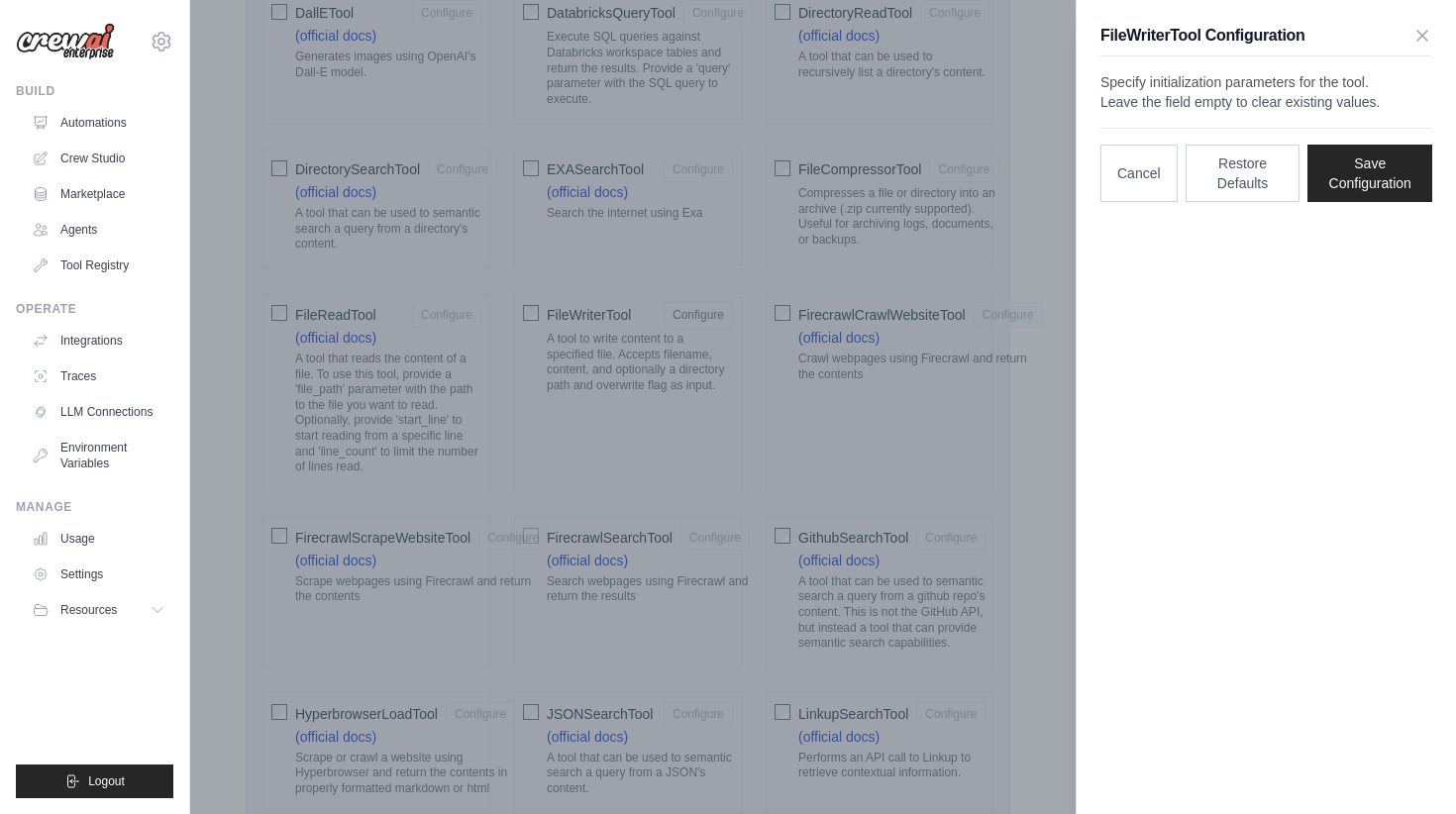 scroll, scrollTop: 1289, scrollLeft: 0, axis: vertical 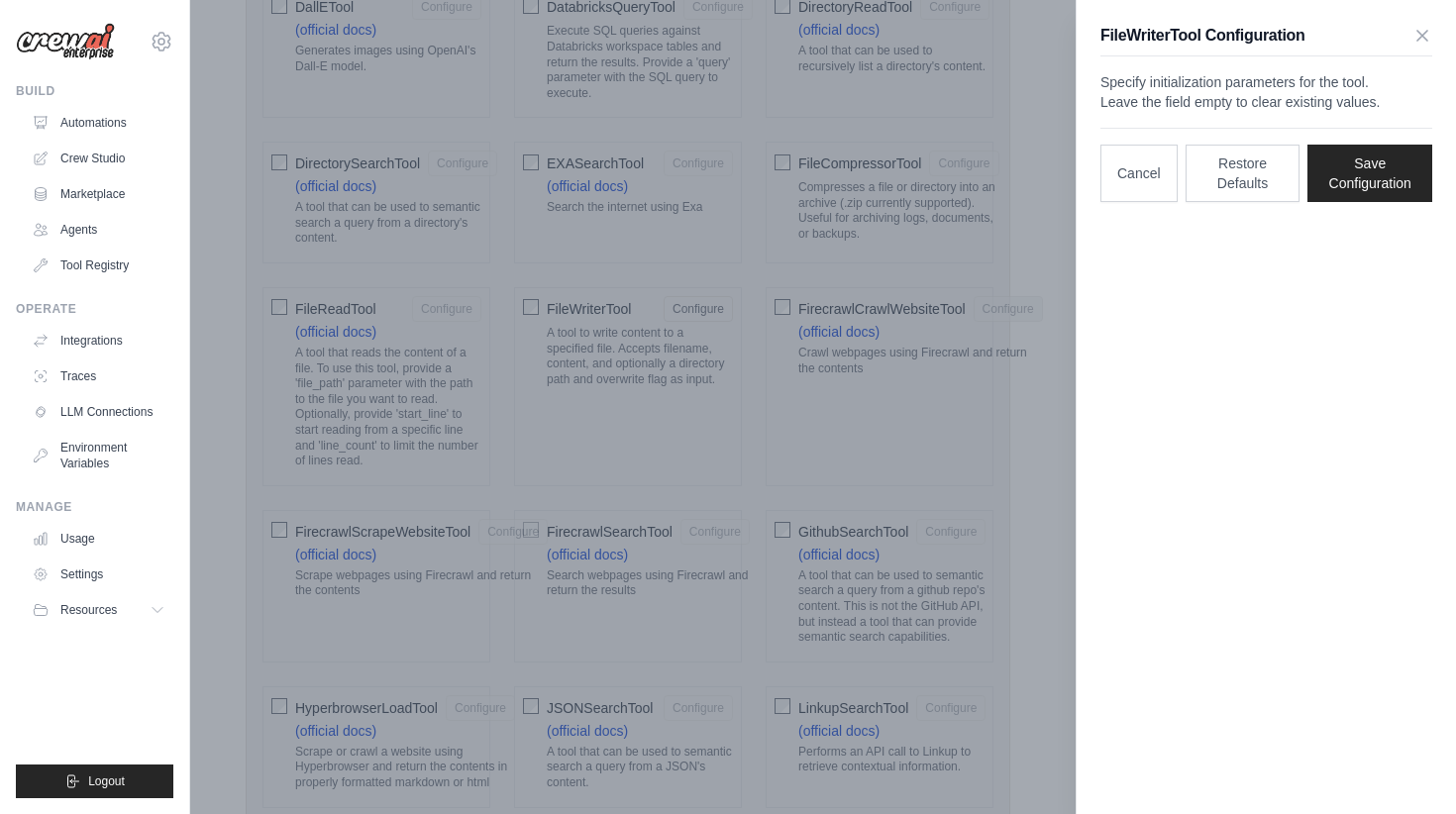 click on "Specify initialization parameters for the tool.
Leave the field empty to clear existing values." at bounding box center (1266, 92) 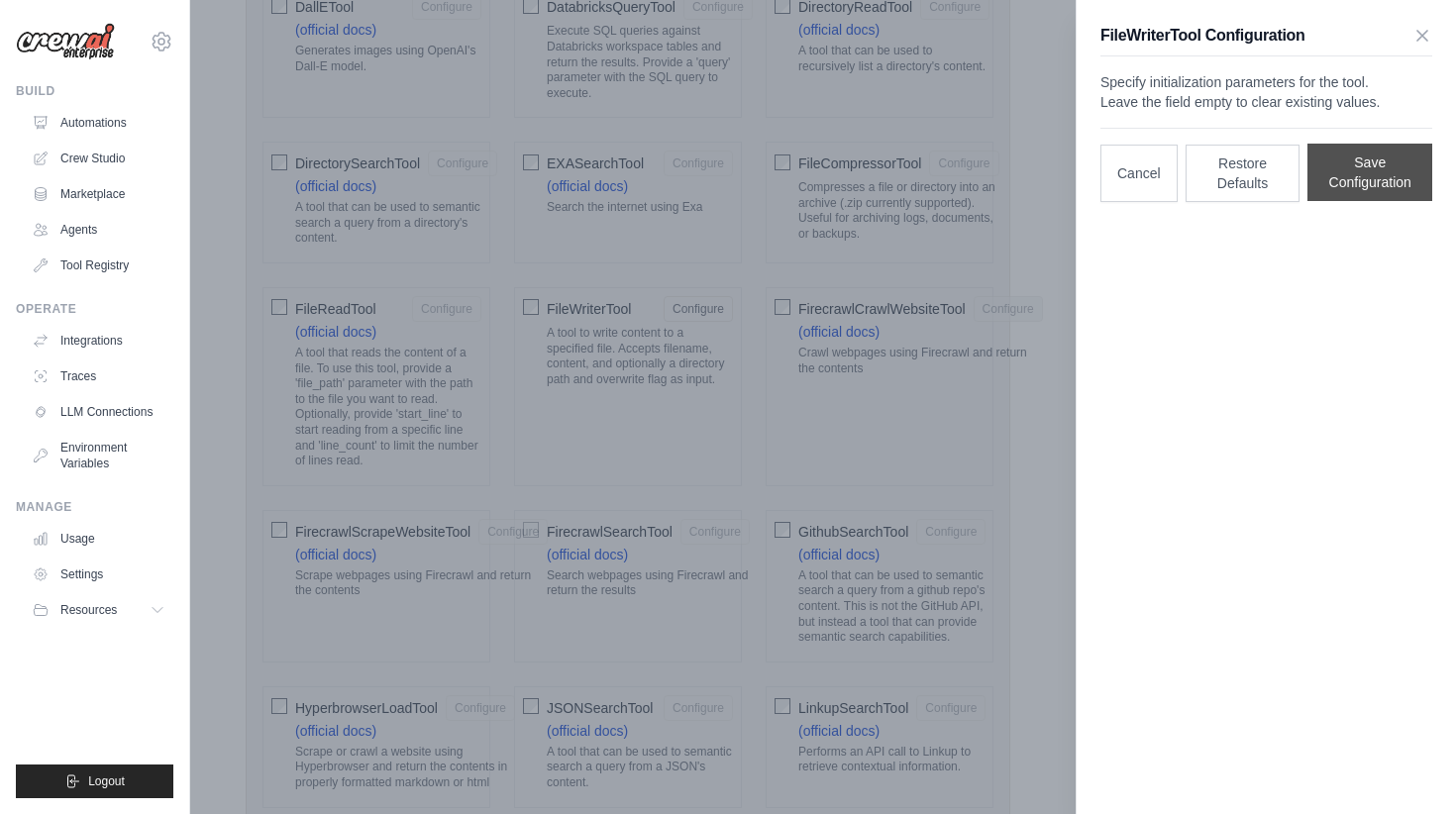 click on "Save Configuration" at bounding box center (1370, 172) 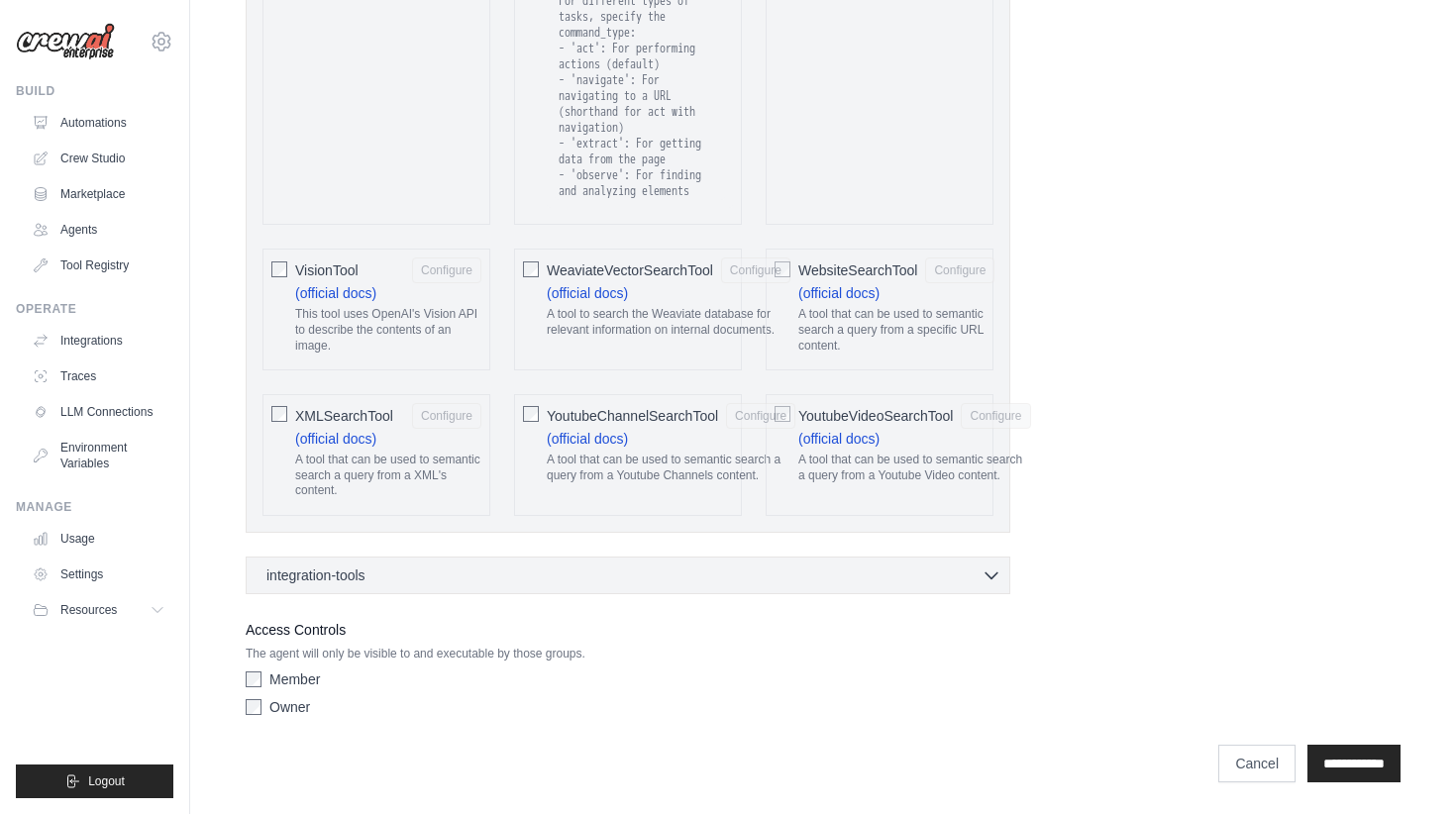 scroll, scrollTop: 3963, scrollLeft: 0, axis: vertical 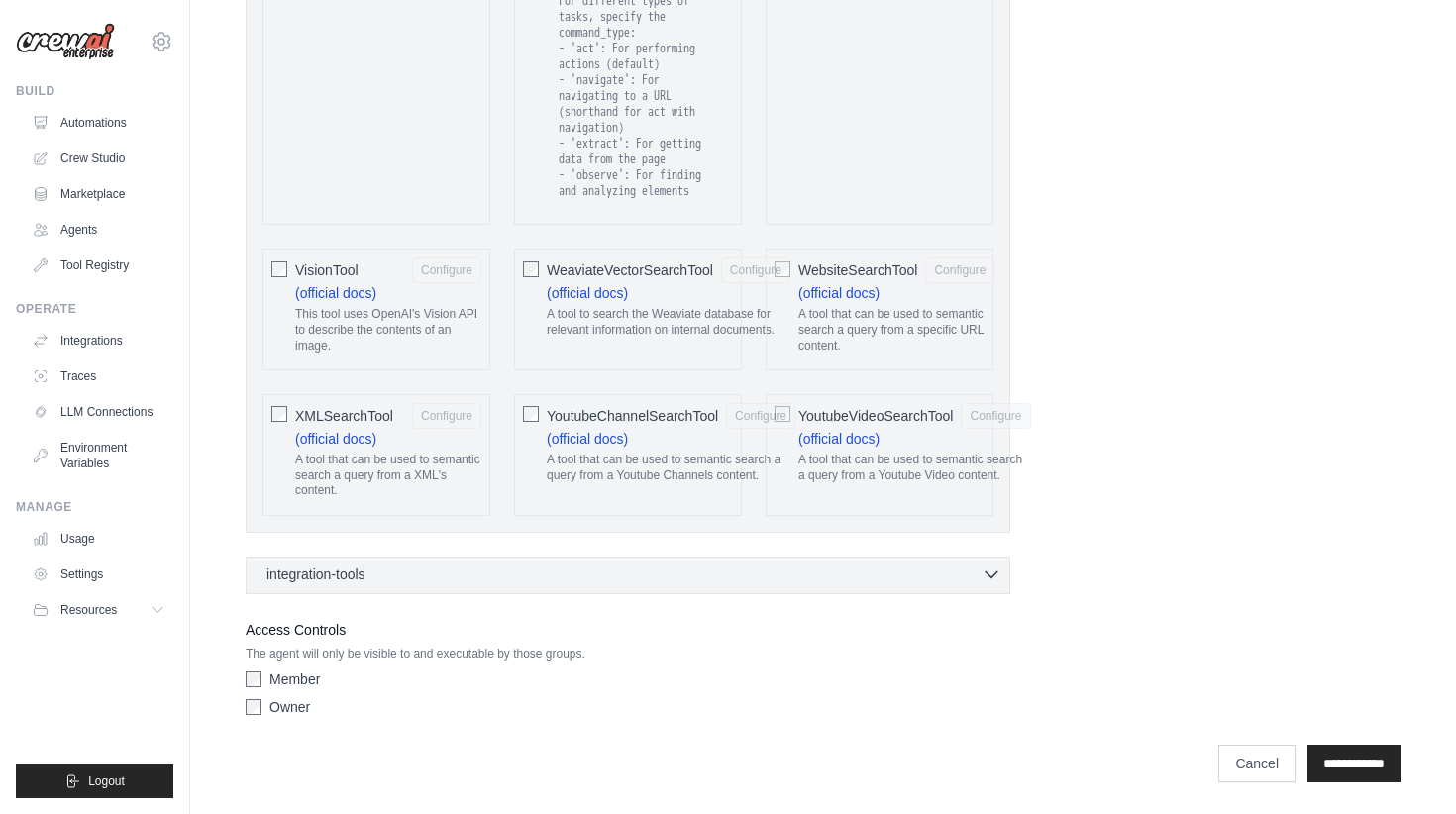 click on "integration-tools
0 selected" at bounding box center [634, 574] 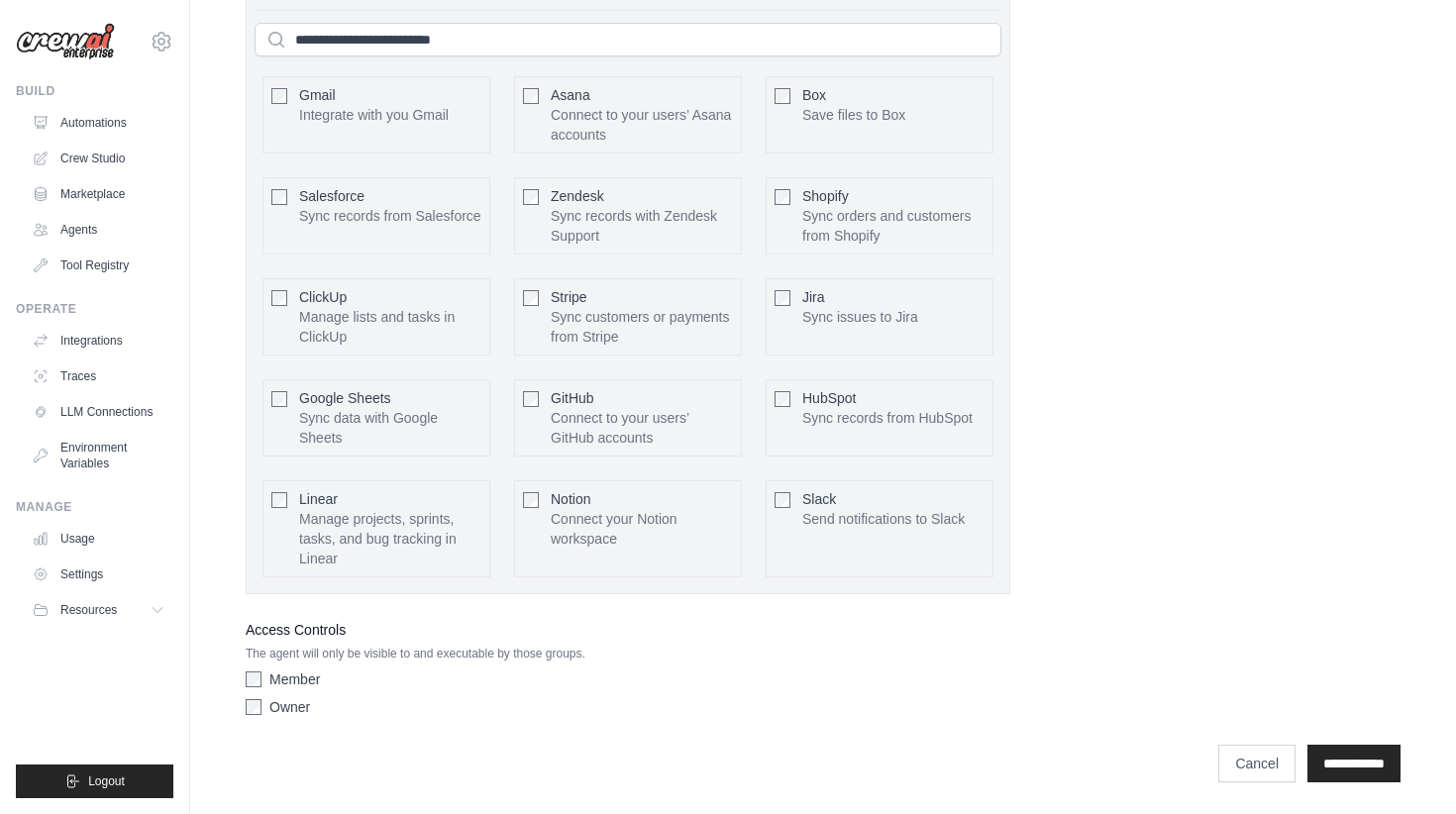 scroll, scrollTop: 4550, scrollLeft: 0, axis: vertical 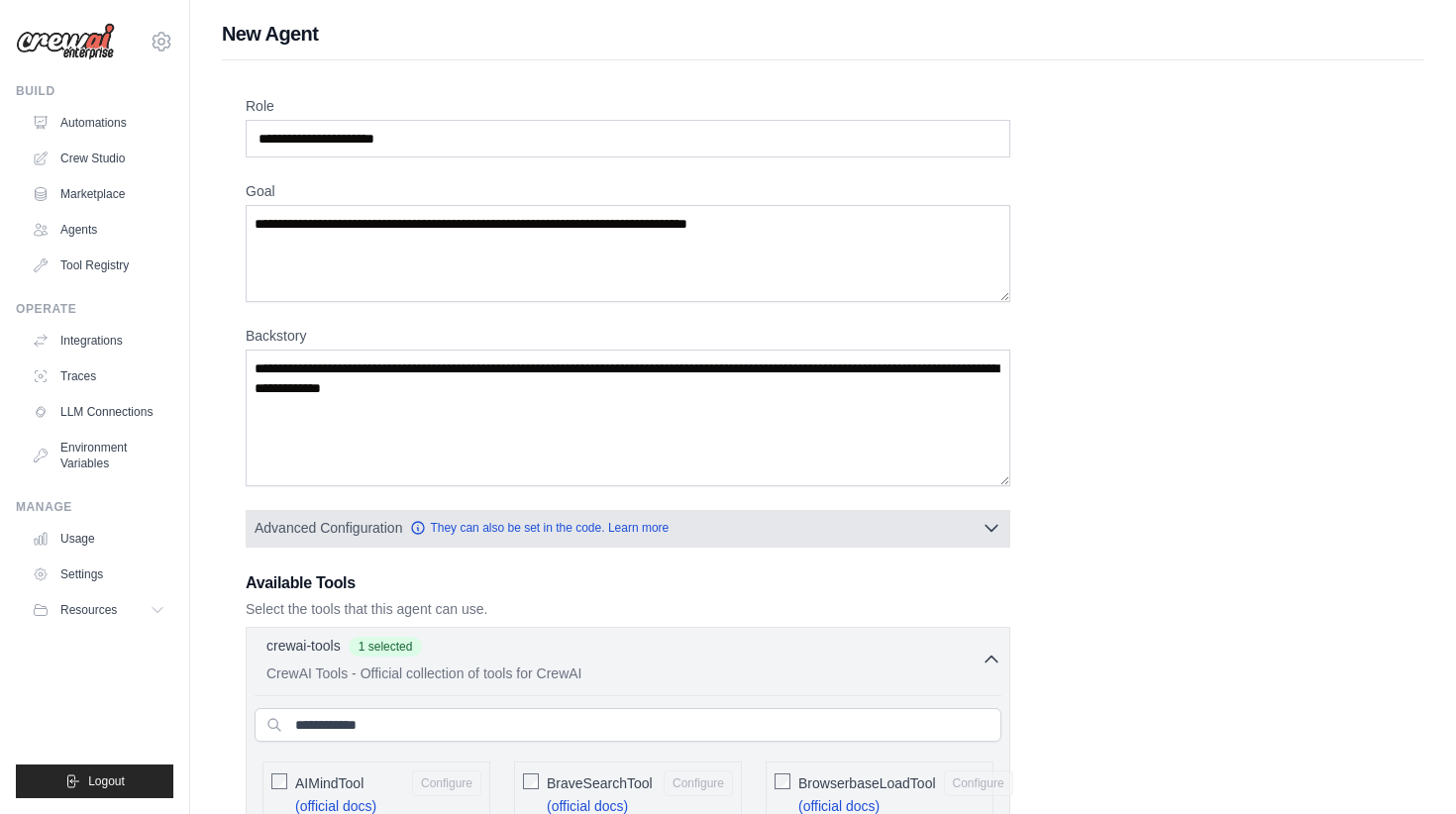 click on "Advanced Configuration
They can also be set in the code. Learn more" at bounding box center (628, 528) 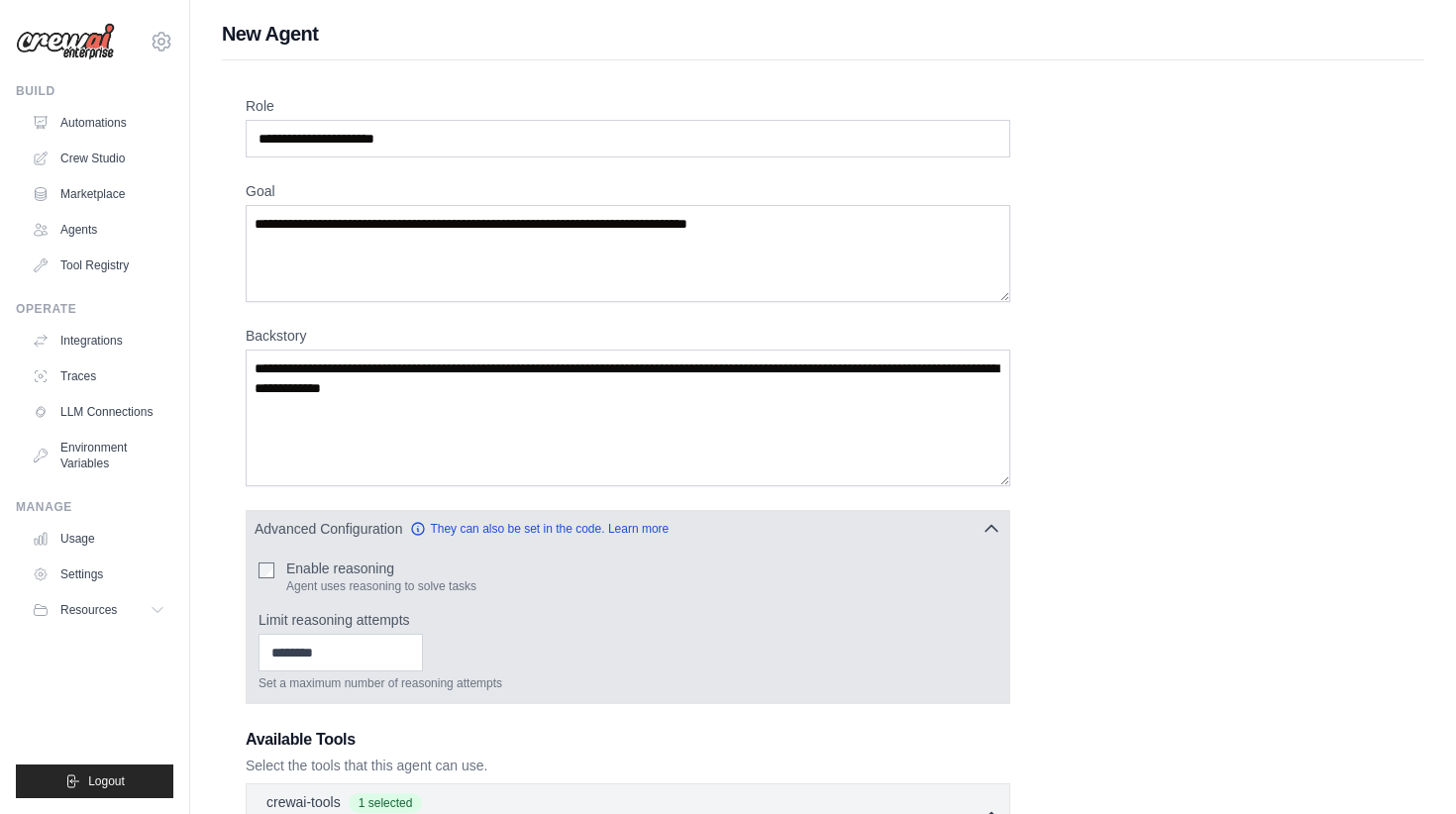 click on "Enable reasoning" at bounding box center (381, 568) 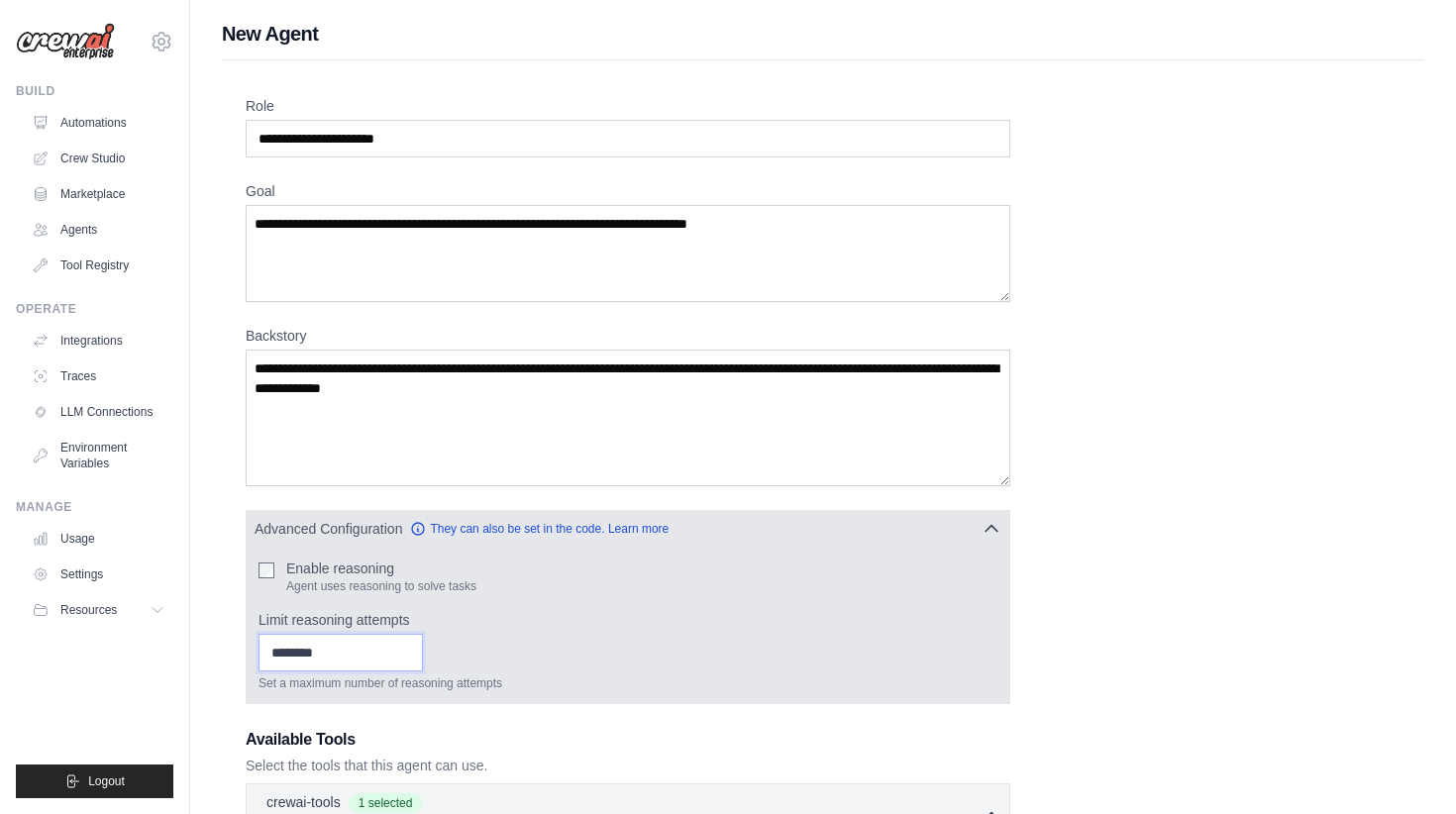 click on "Limit reasoning attempts" at bounding box center (341, 653) 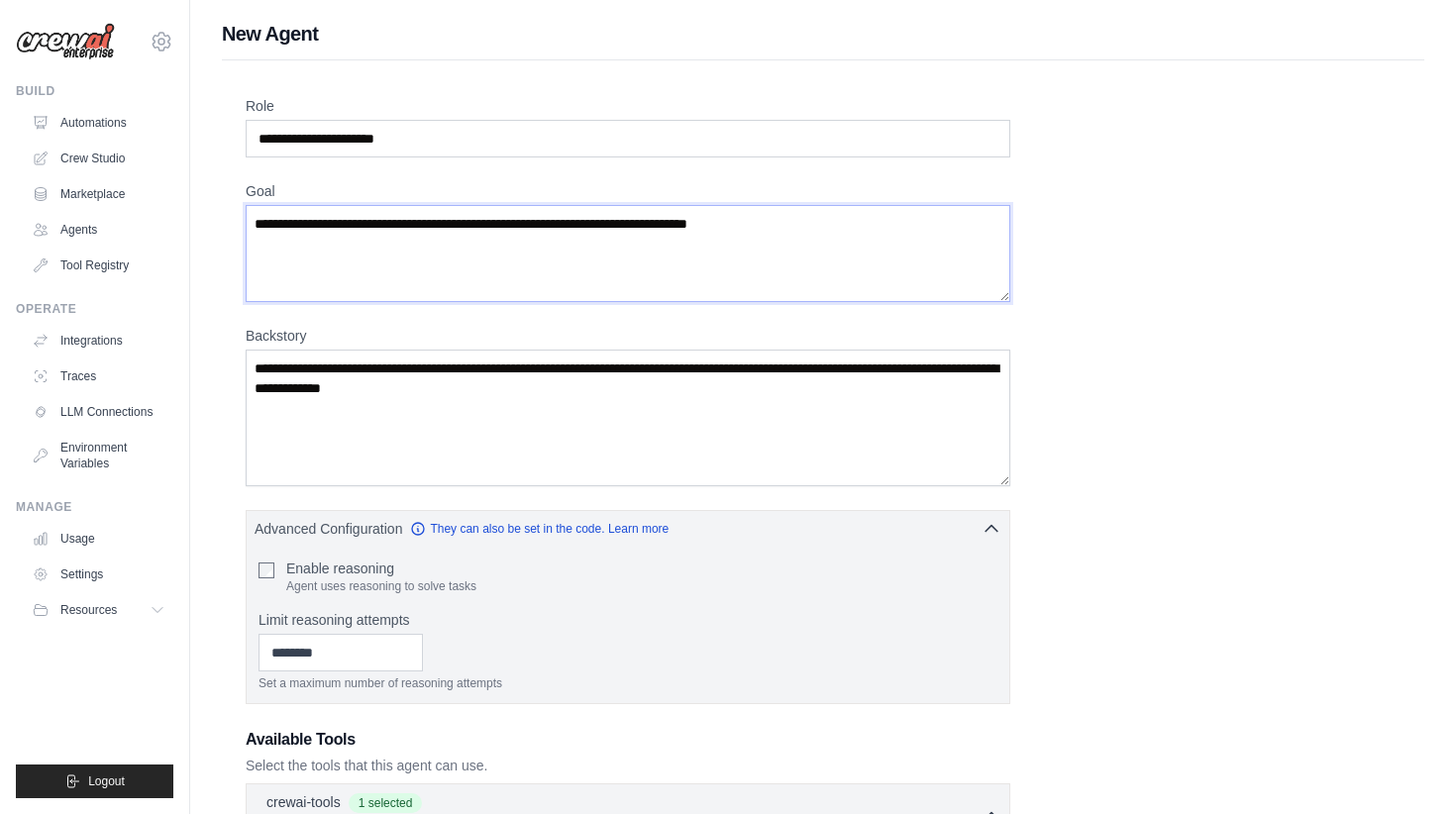 click on "Goal" at bounding box center [628, 254] 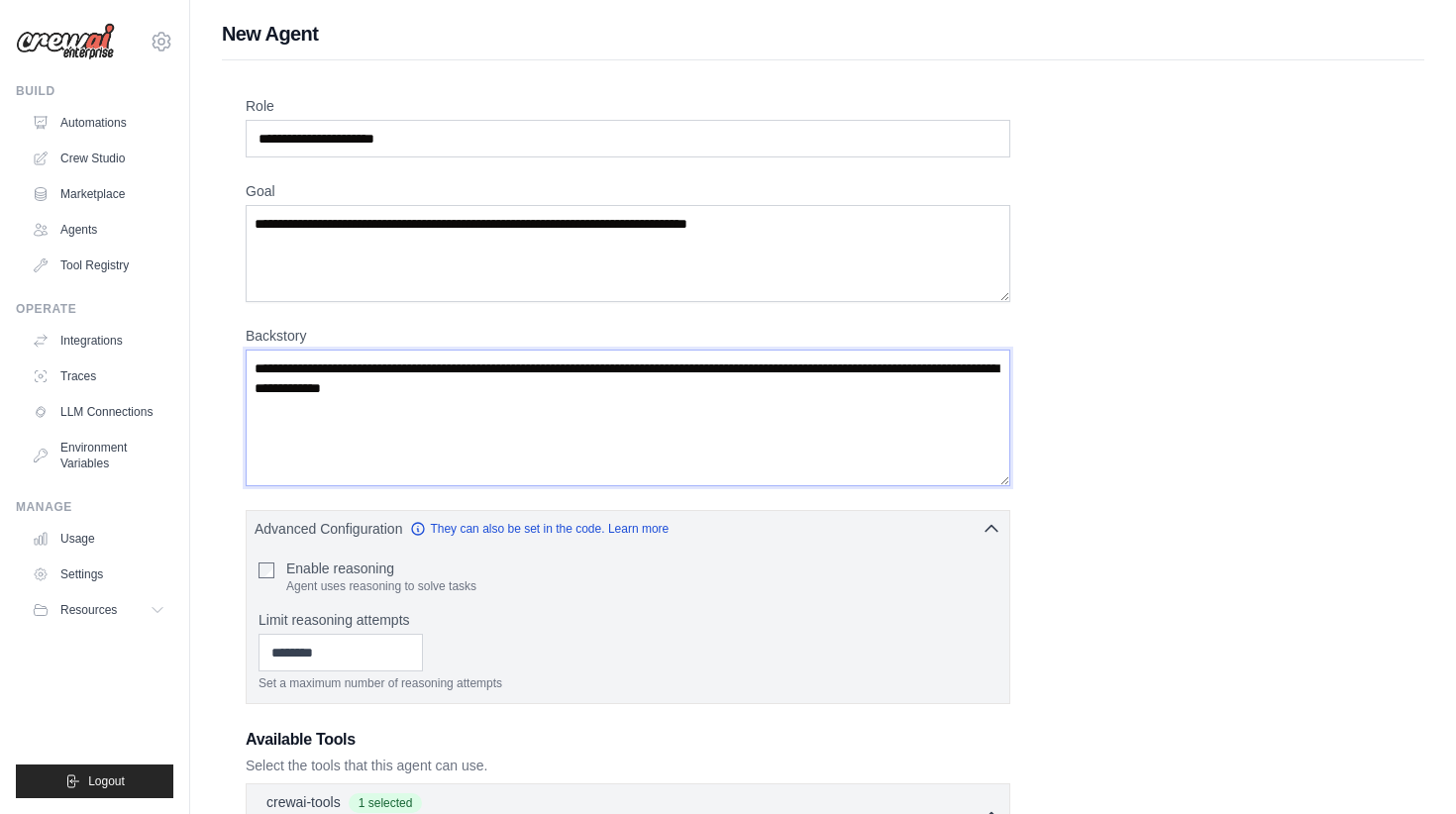 click on "Backstory" at bounding box center [628, 418] 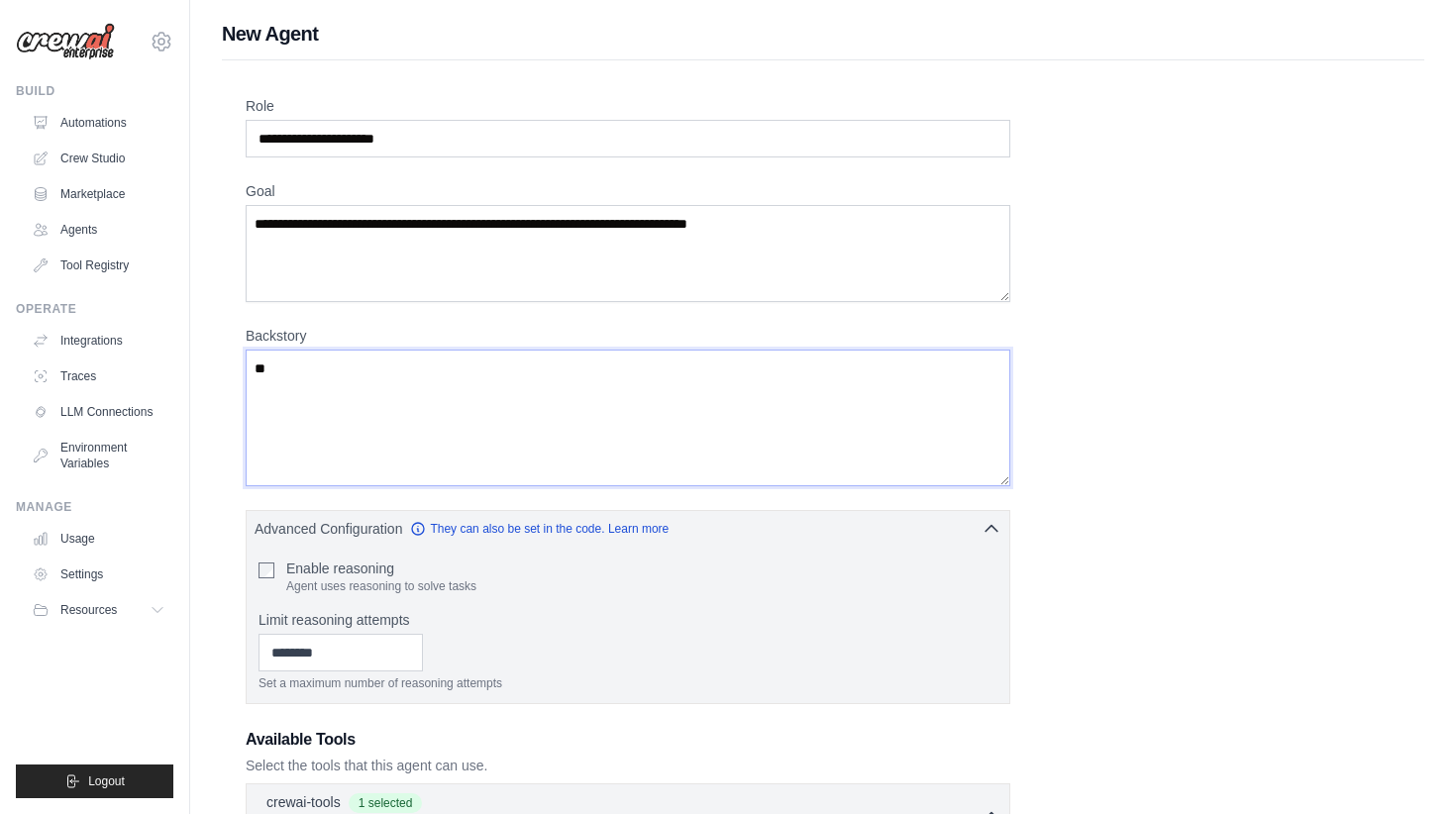 type on "*" 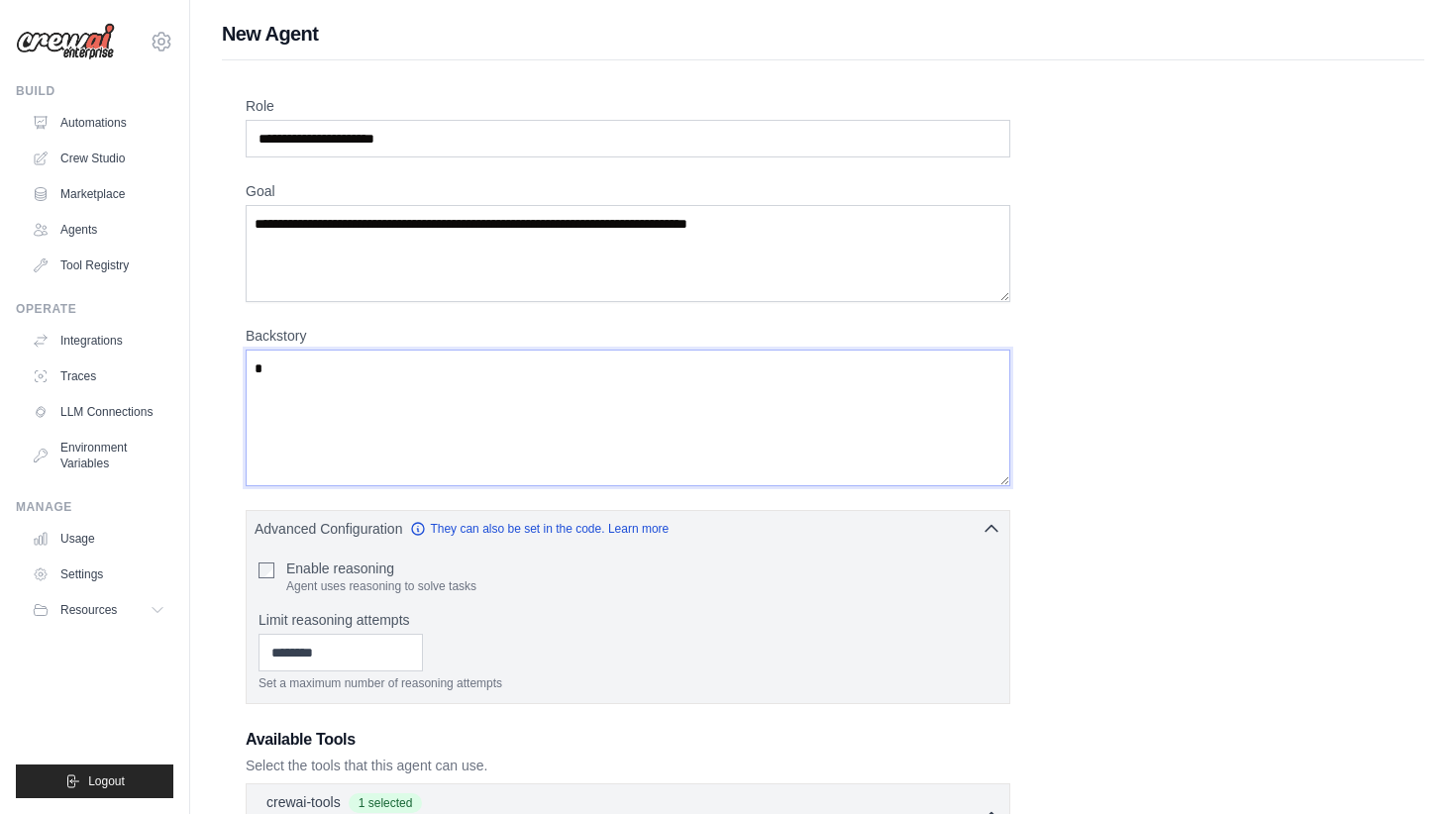 type 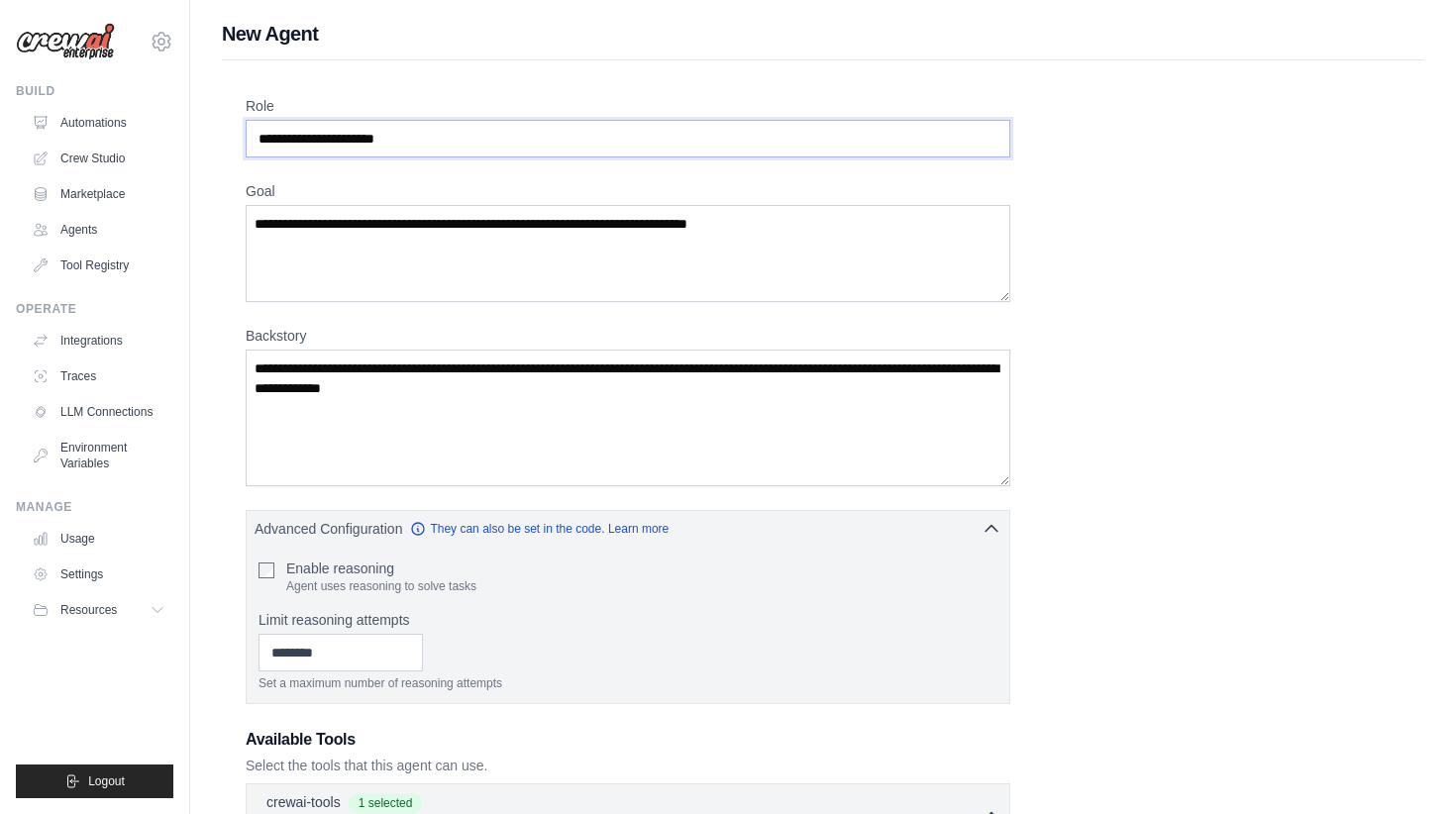 click on "Role" at bounding box center [628, 139] 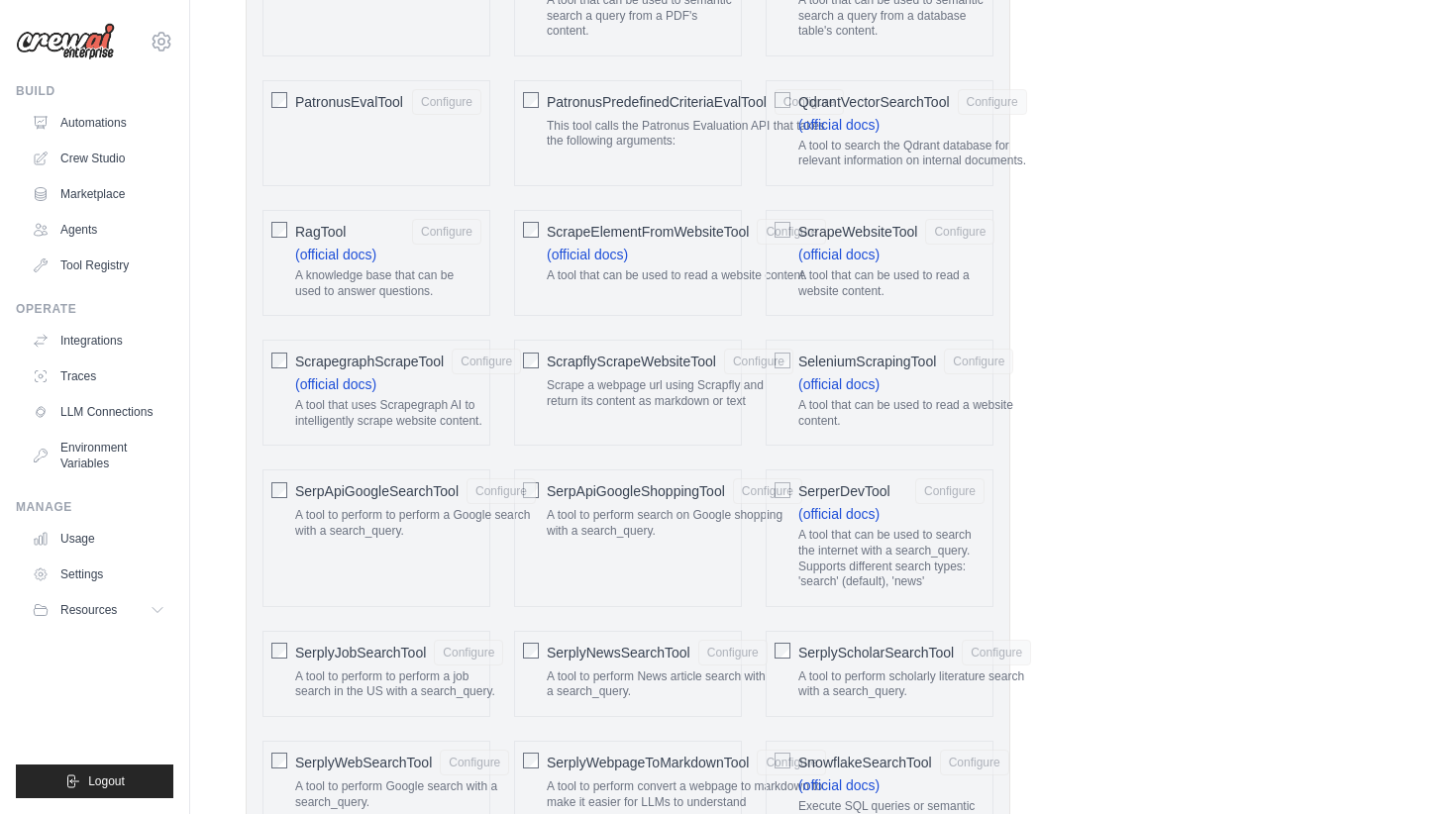 scroll, scrollTop: 2827, scrollLeft: 0, axis: vertical 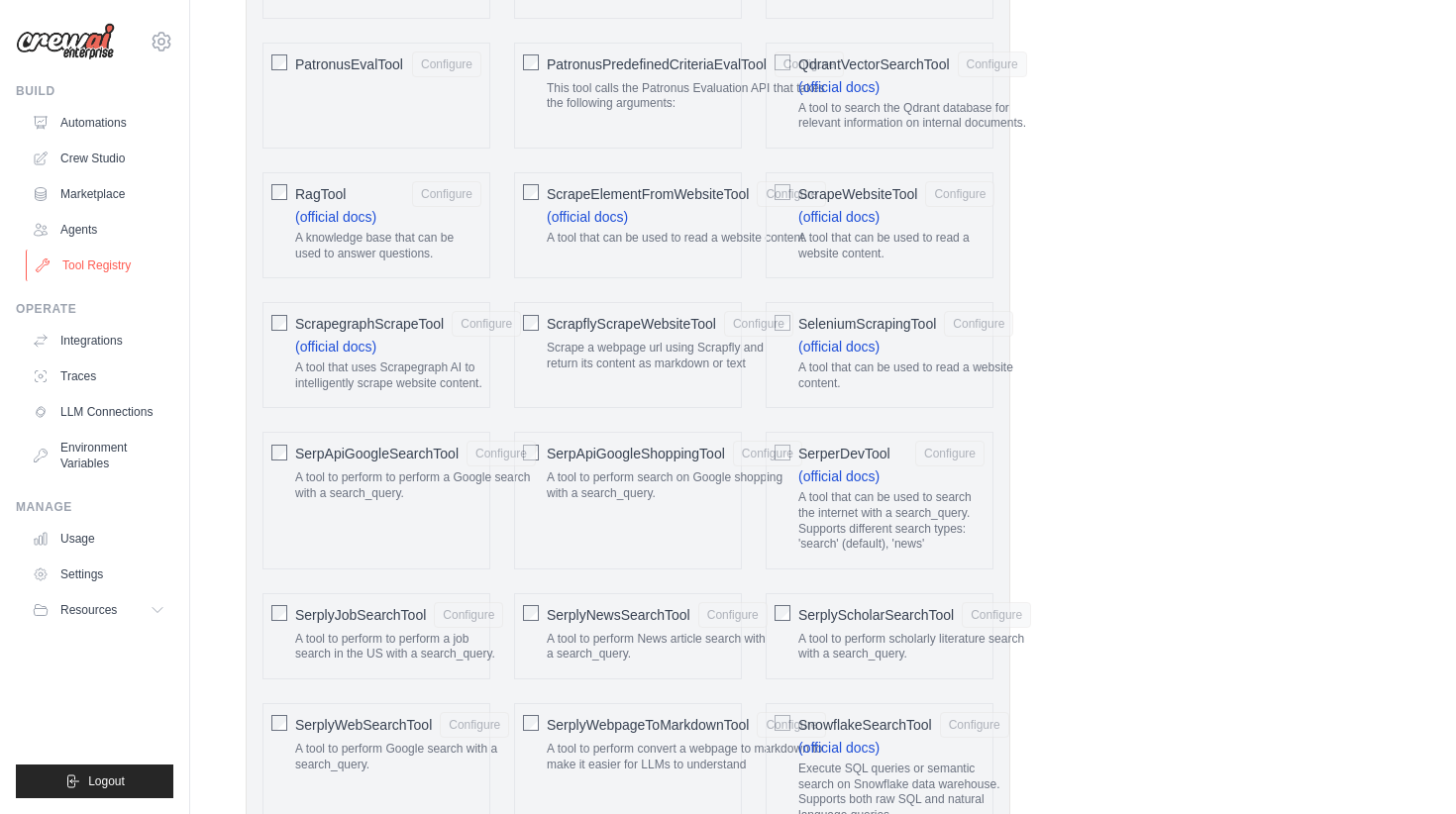 click on "Tool Registry" at bounding box center [100, 265] 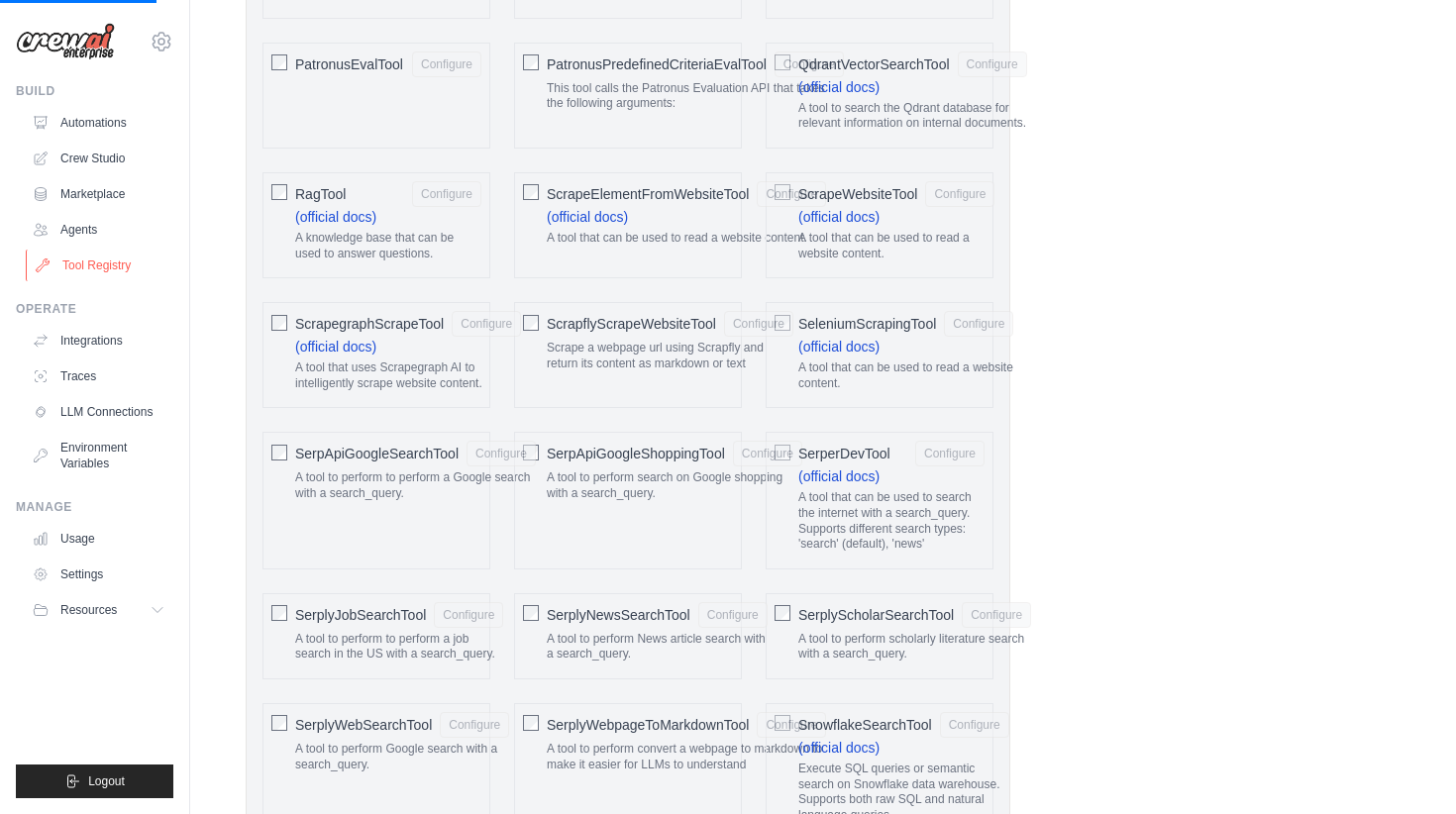 scroll, scrollTop: 0, scrollLeft: 0, axis: both 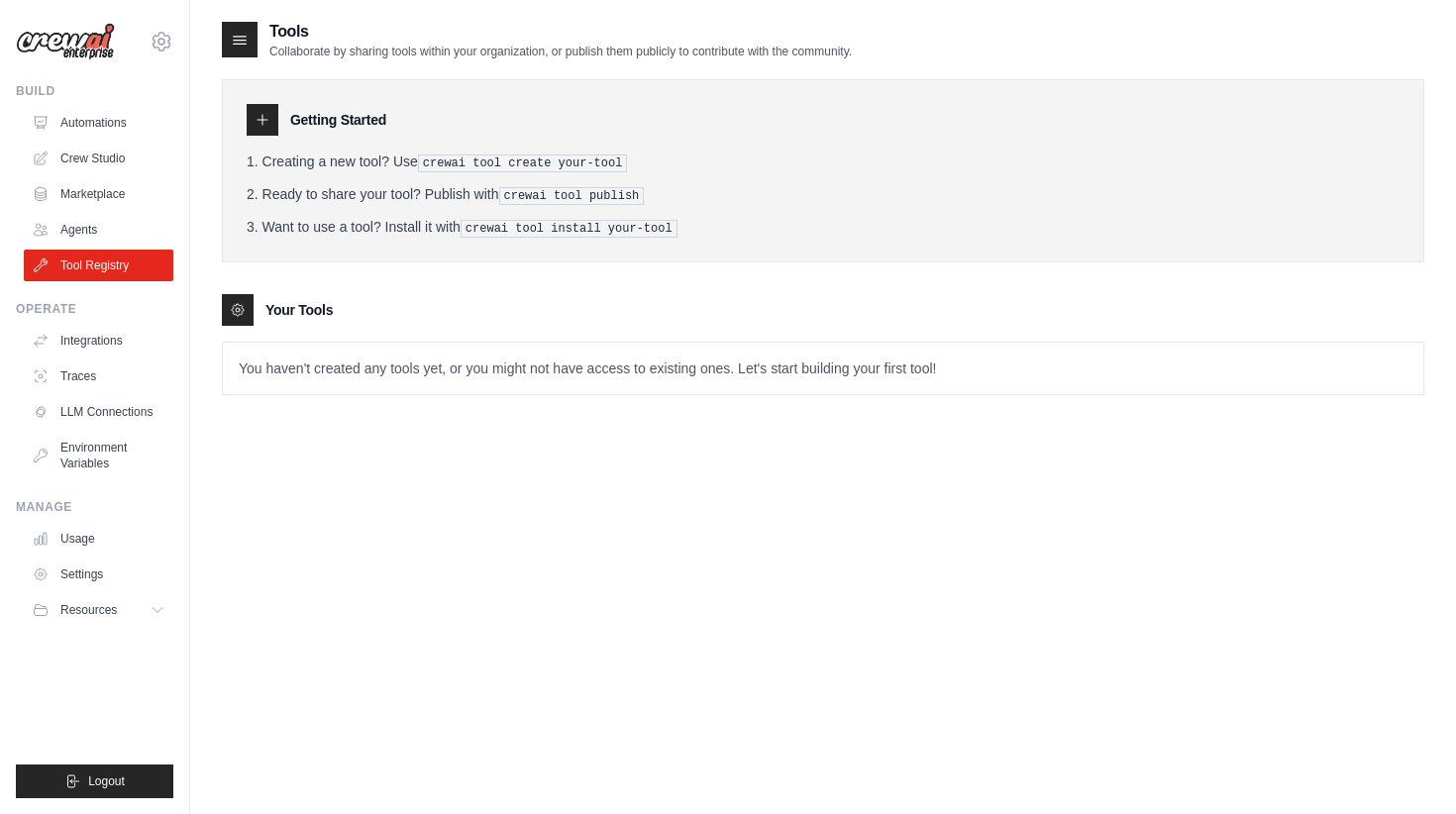 click on "You haven't created any tools yet, or you might not have access to
existing ones. Let's start building your first tool!" at bounding box center [823, 368] 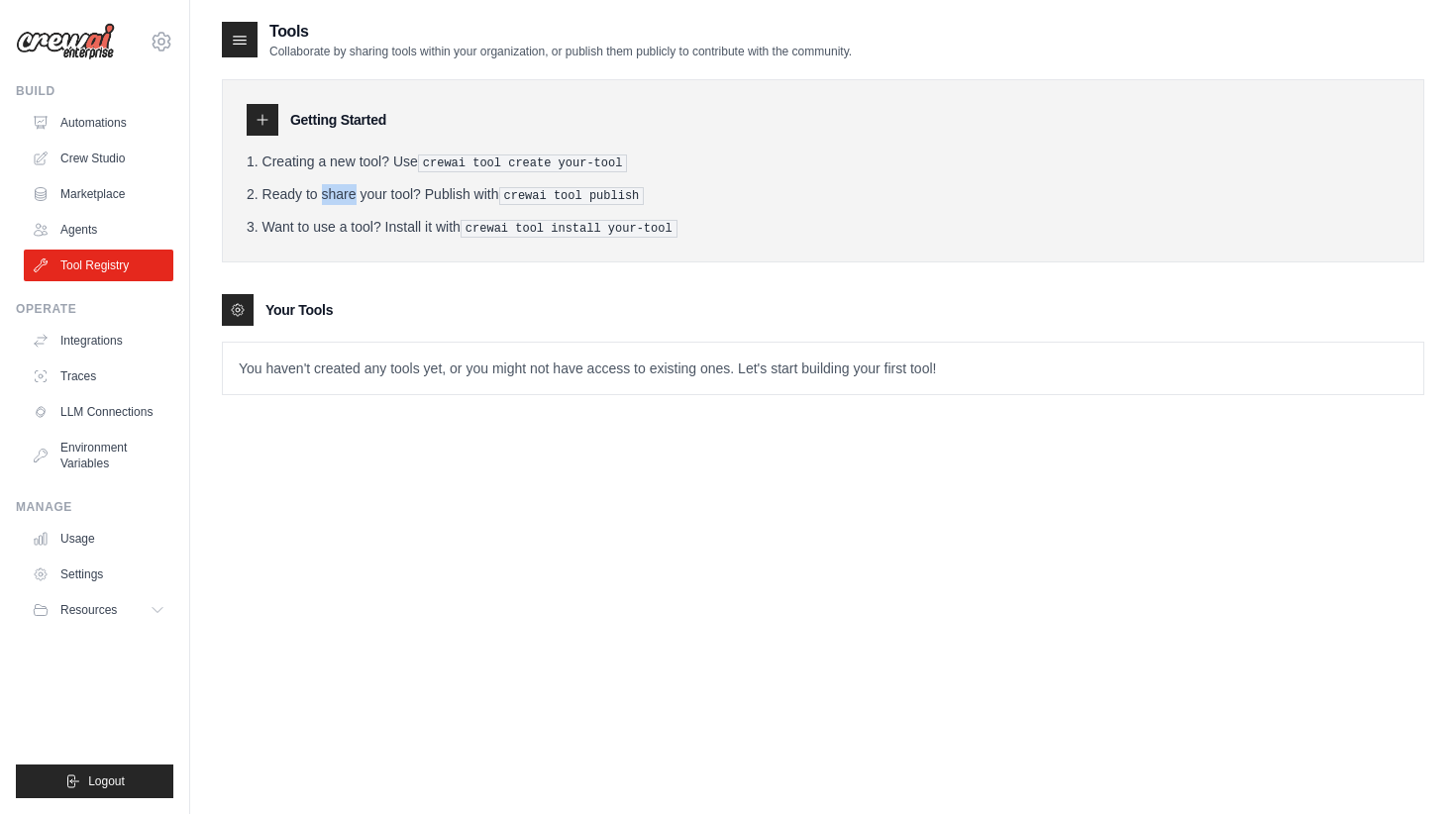 click on "Creating a new tool? Use
crewai tool create your-tool
Ready to share your tool? Publish with
crewai tool publish
Want to use a tool? Install it with
crewai tool install your-tool" at bounding box center (823, 194) 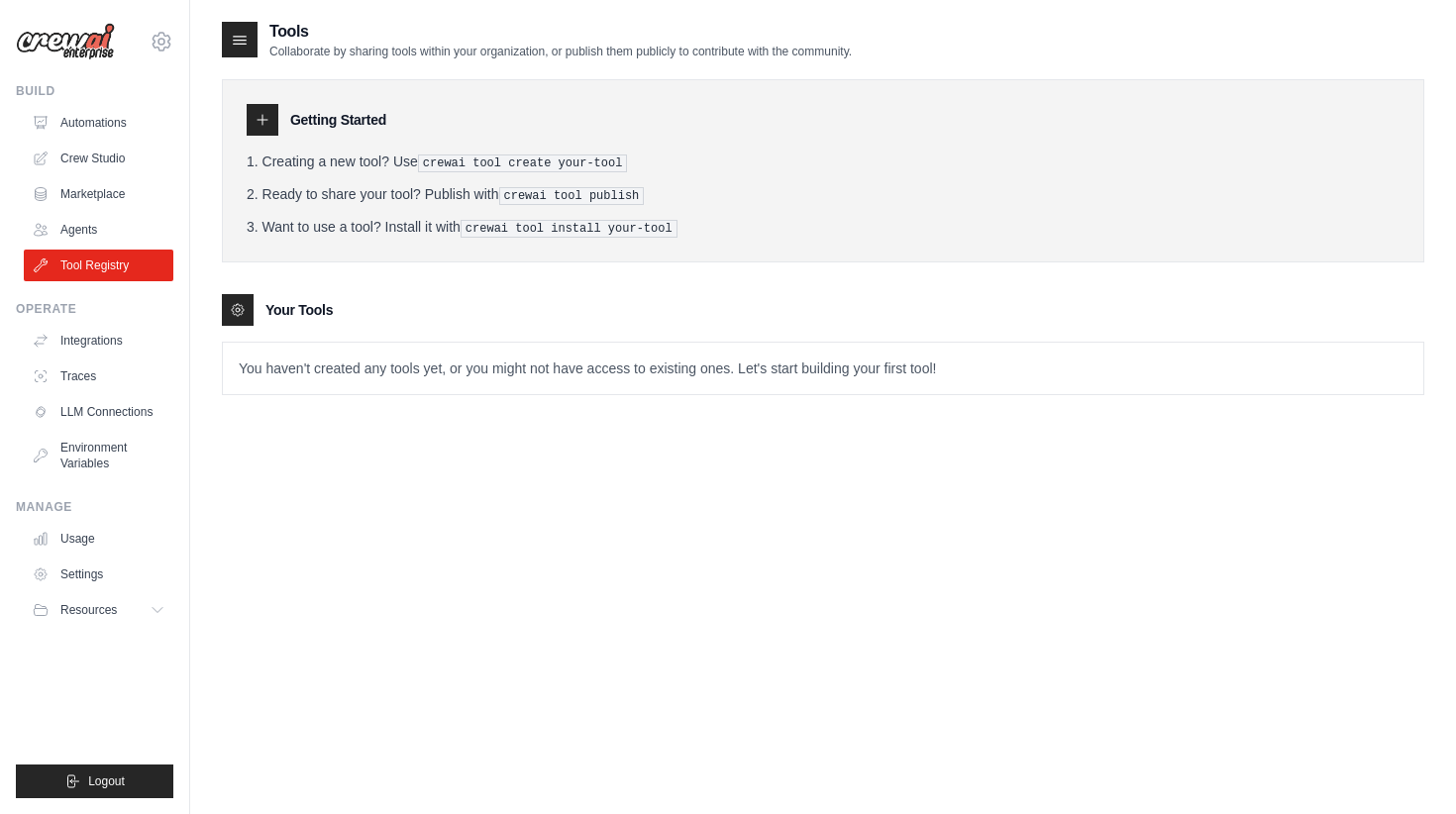 click on "crewai tool publish" at bounding box center (572, 196) 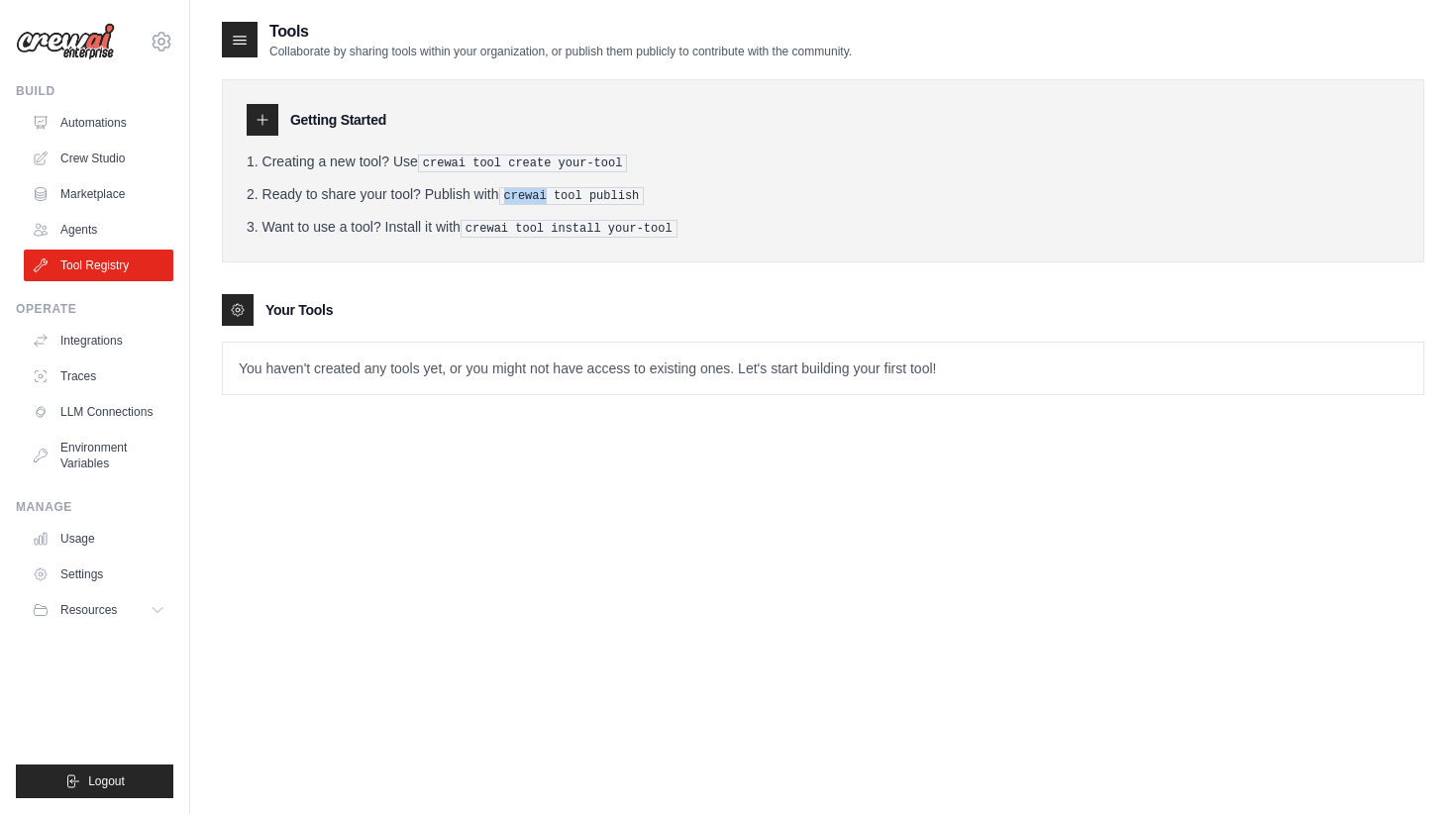 click on "crewai tool publish" at bounding box center (572, 196) 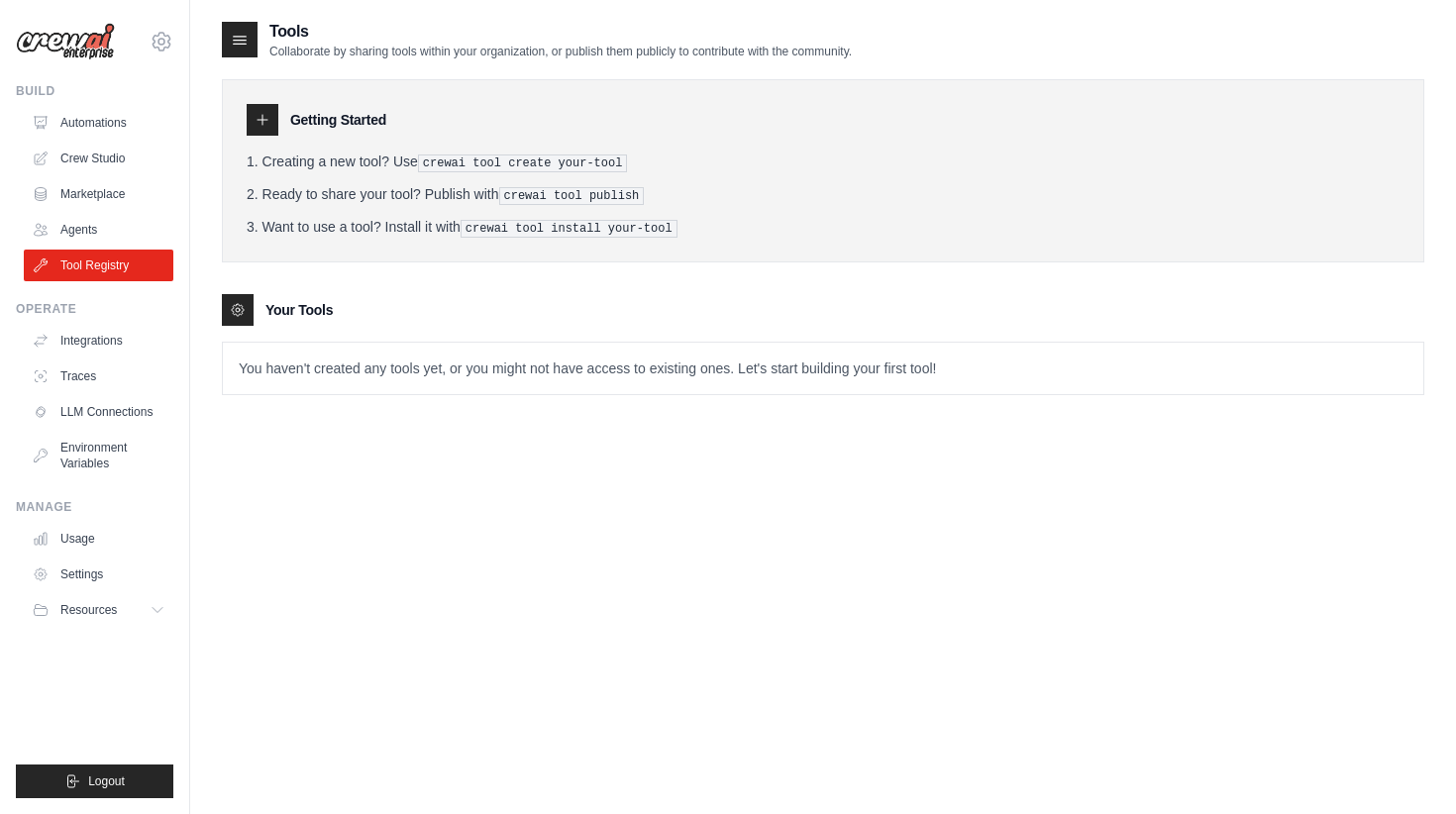 click on "Want to use a tool? Install it with
crewai tool install your-tool" at bounding box center (823, 227) 